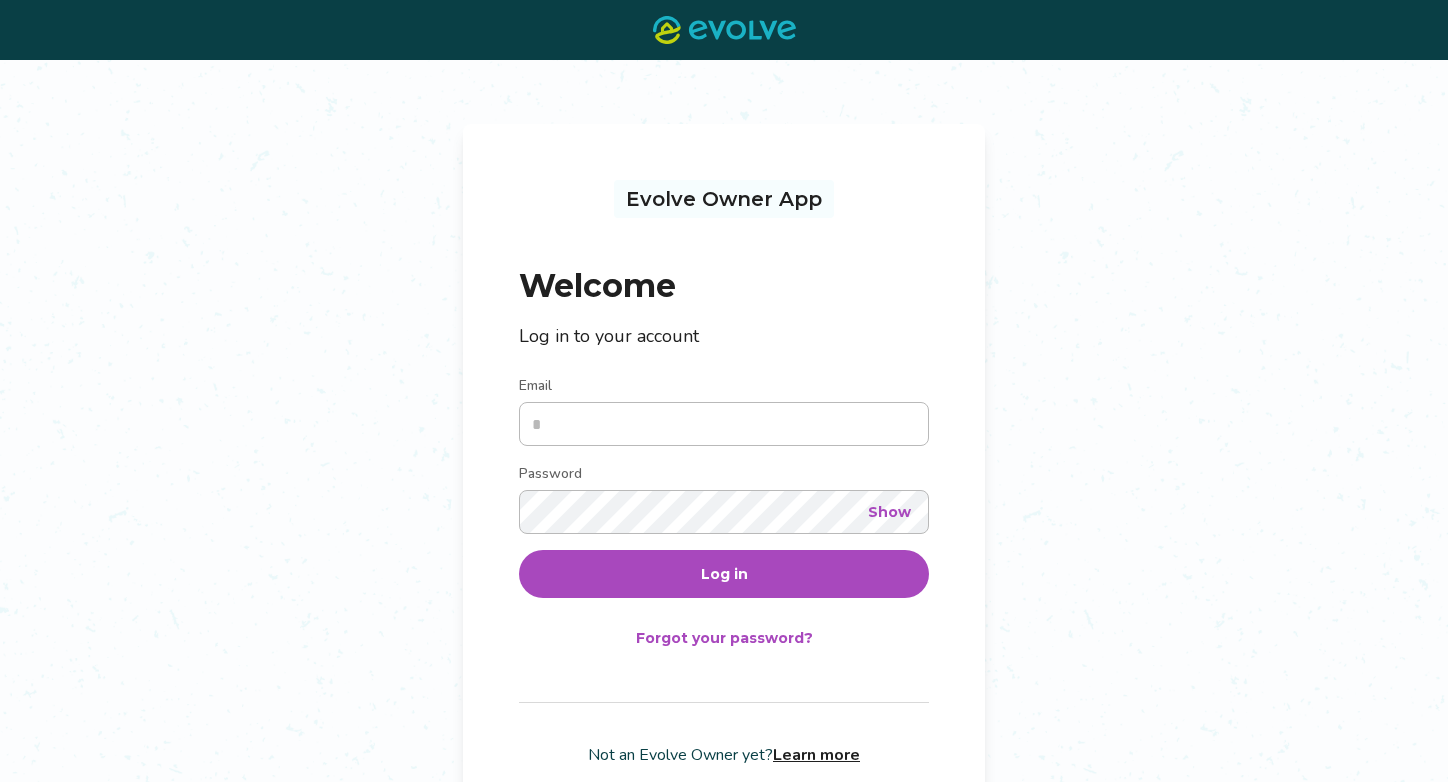 scroll, scrollTop: 0, scrollLeft: 0, axis: both 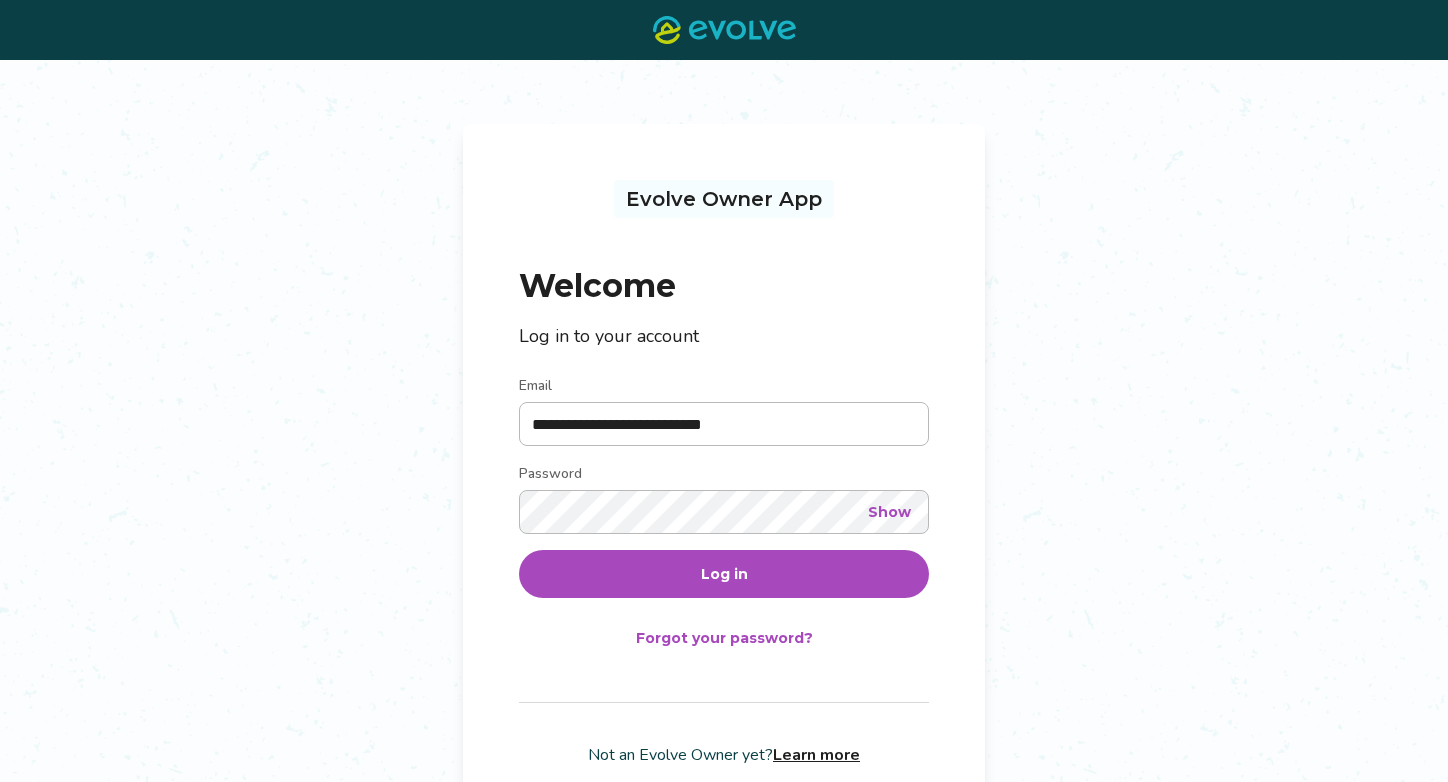 click on "Log in" at bounding box center [724, 574] 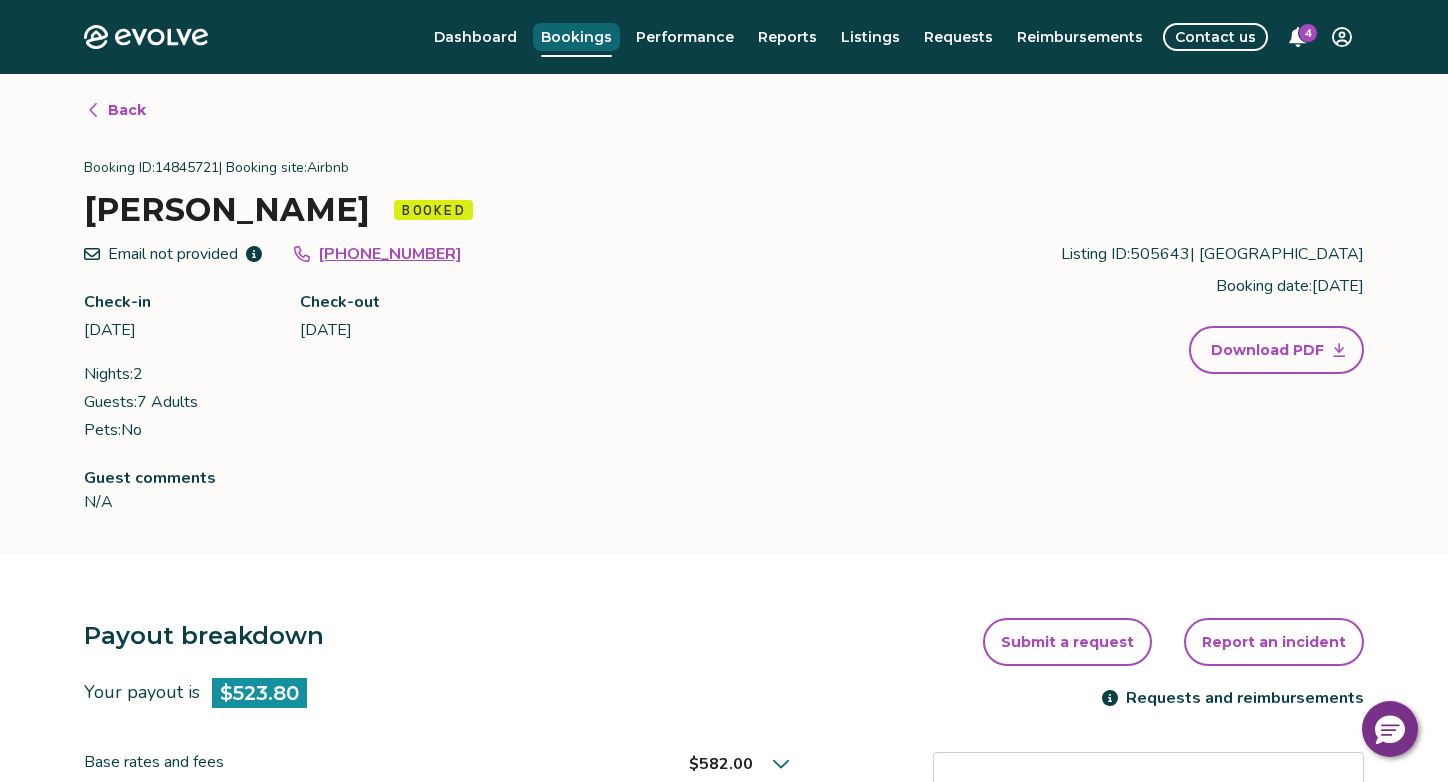 click on "Bookings" at bounding box center [576, 37] 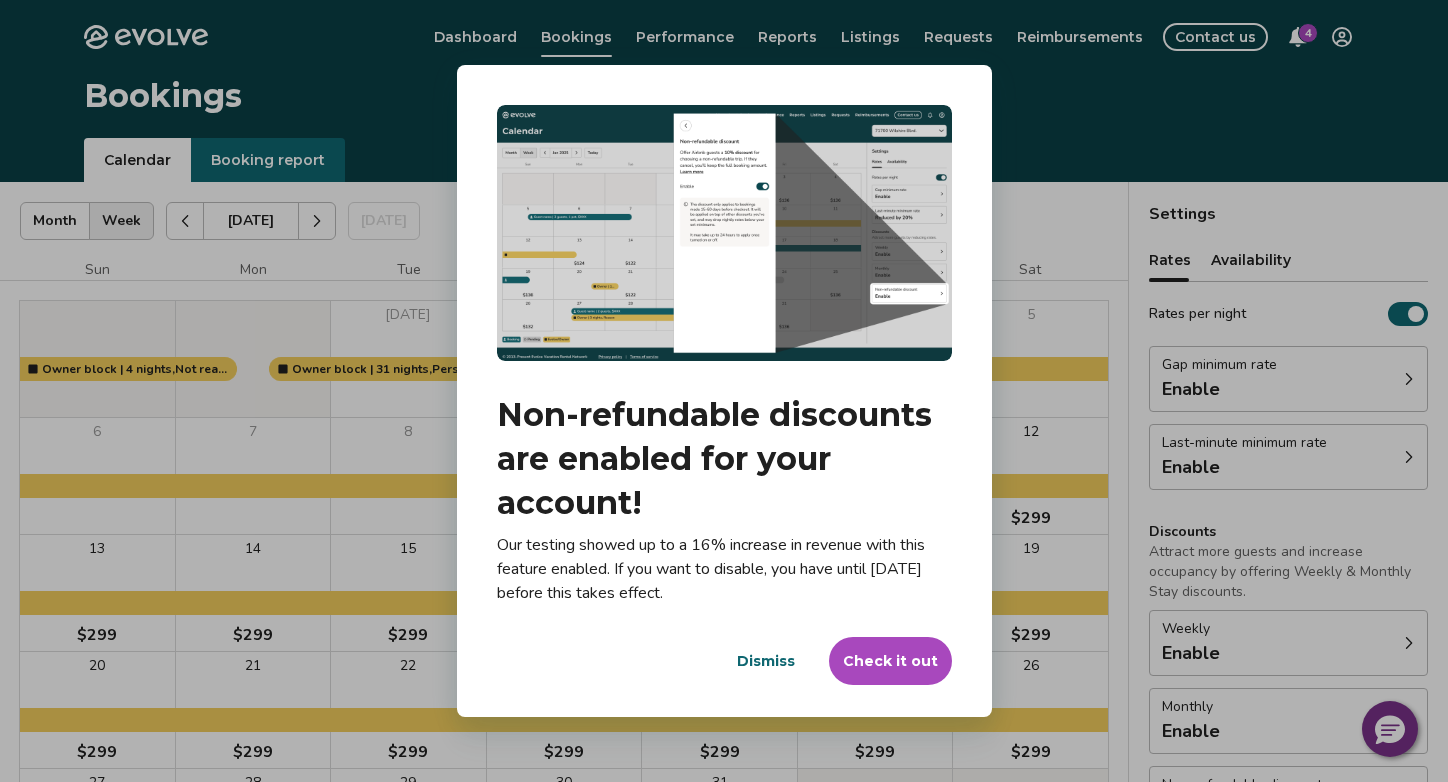 click on "Dismiss" at bounding box center [766, 661] 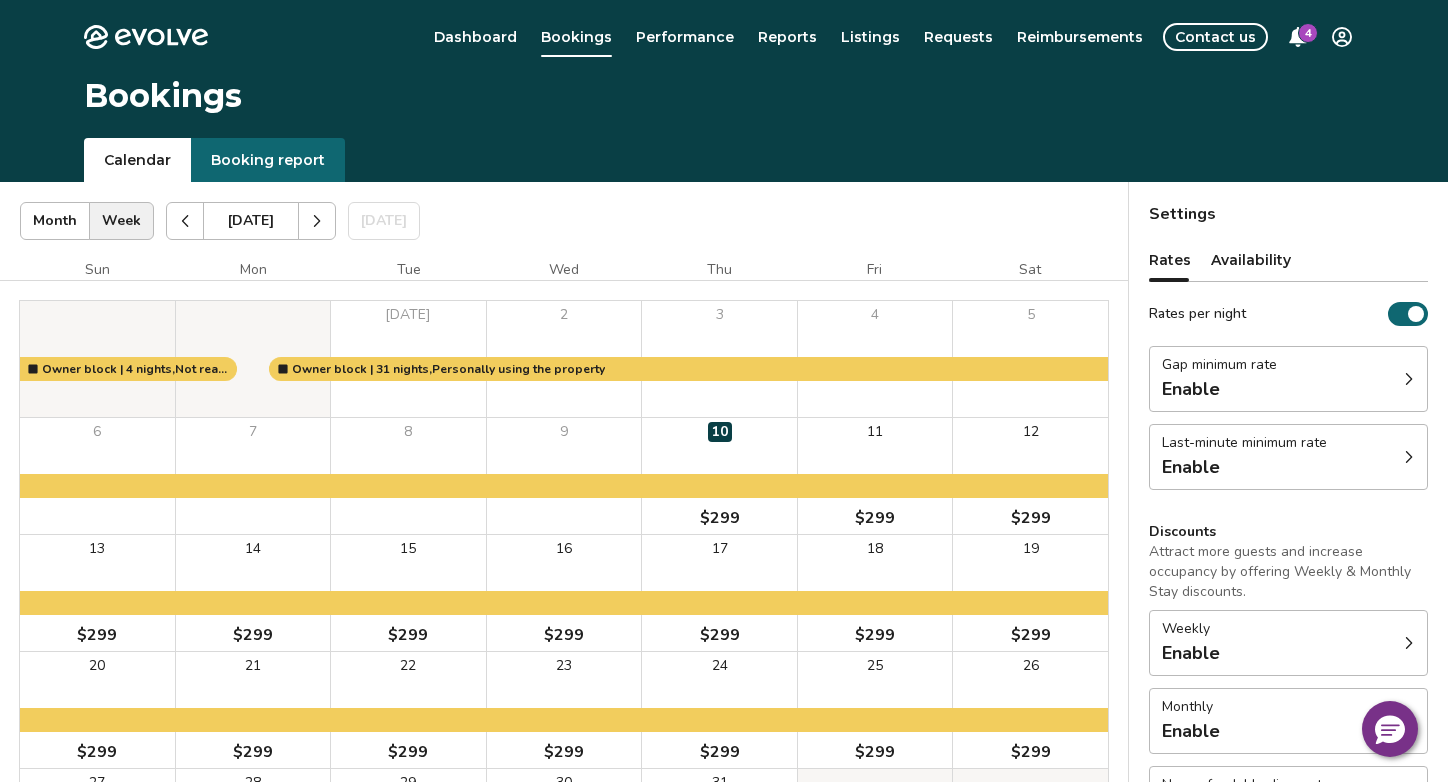 click at bounding box center [317, 221] 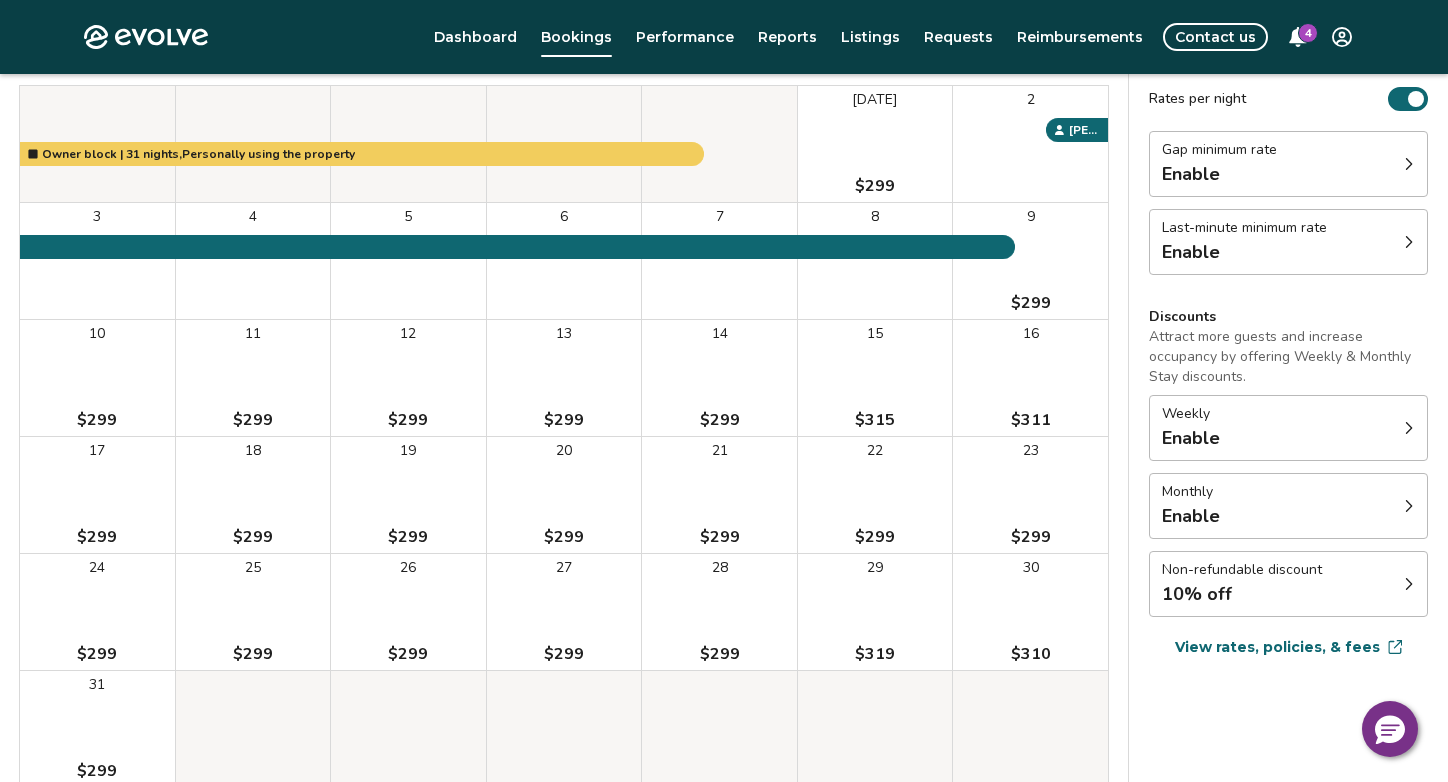 scroll, scrollTop: 206, scrollLeft: 0, axis: vertical 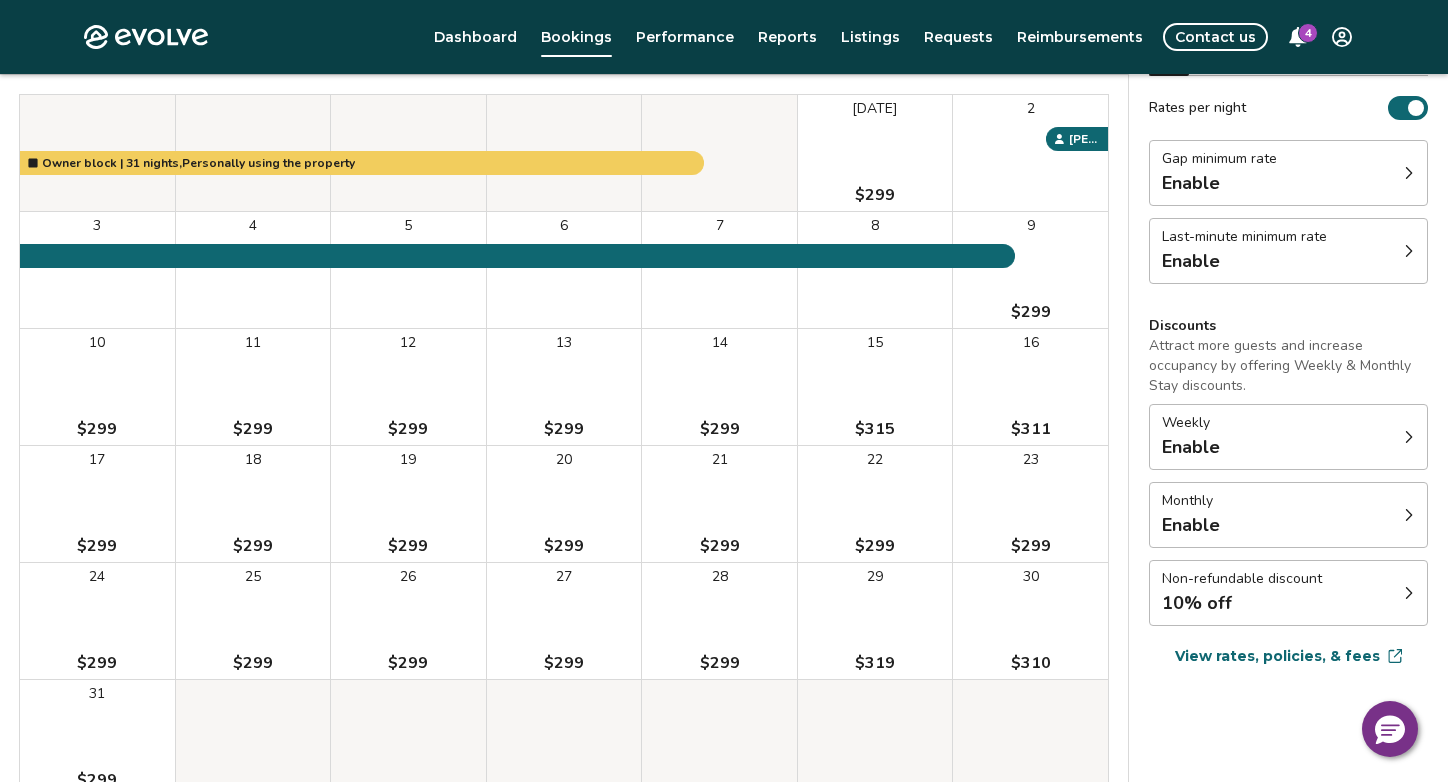 click on "Gap minimum rate Enable" at bounding box center (1288, 173) 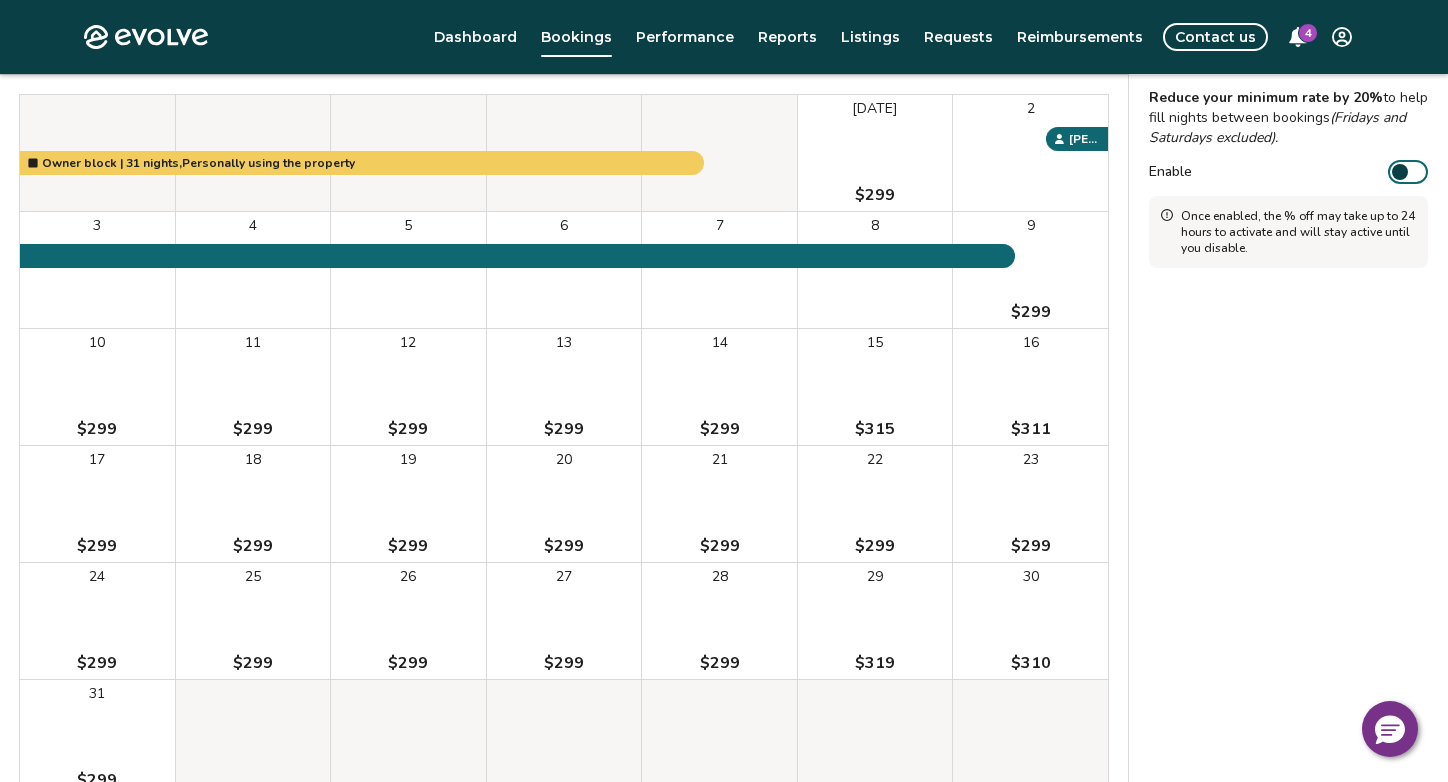 click at bounding box center [1400, 172] 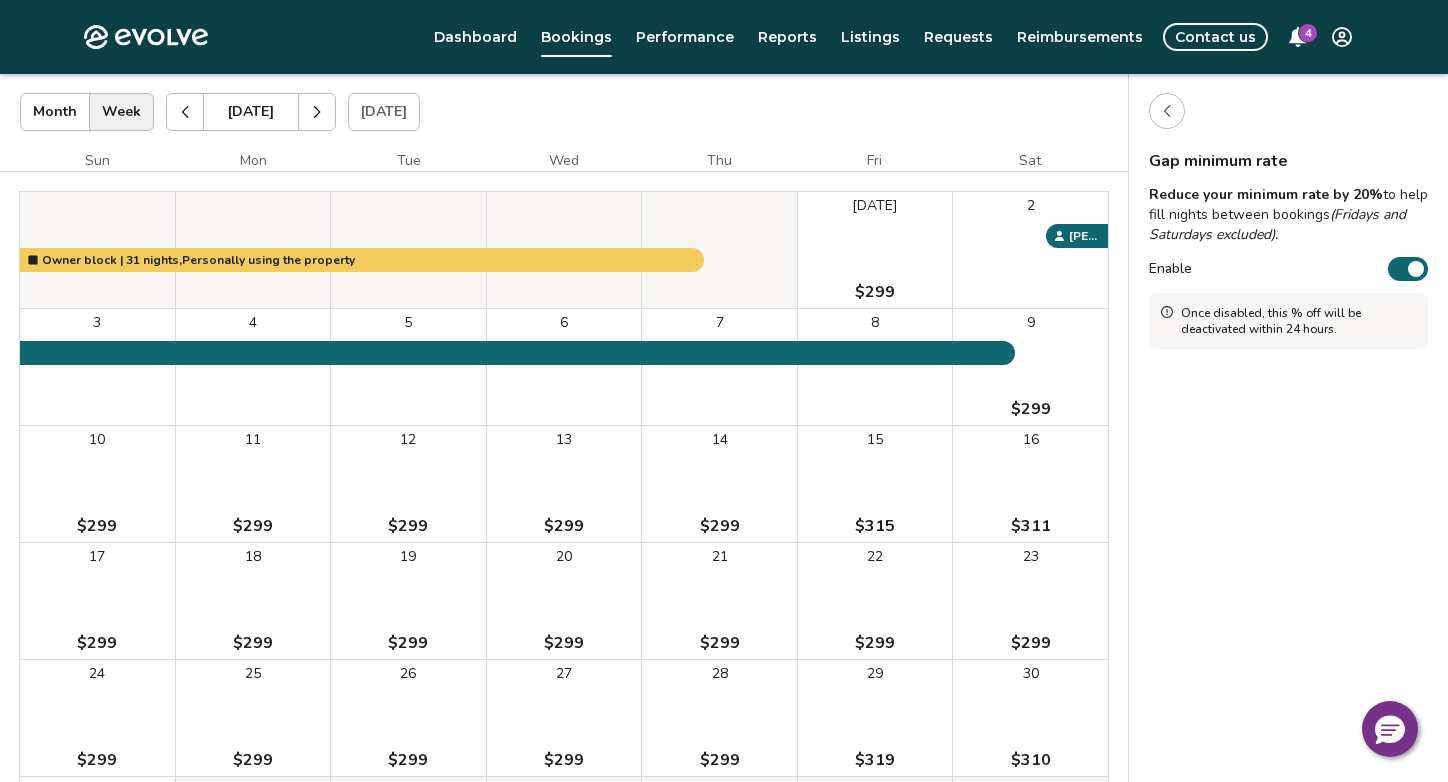 scroll, scrollTop: 110, scrollLeft: 0, axis: vertical 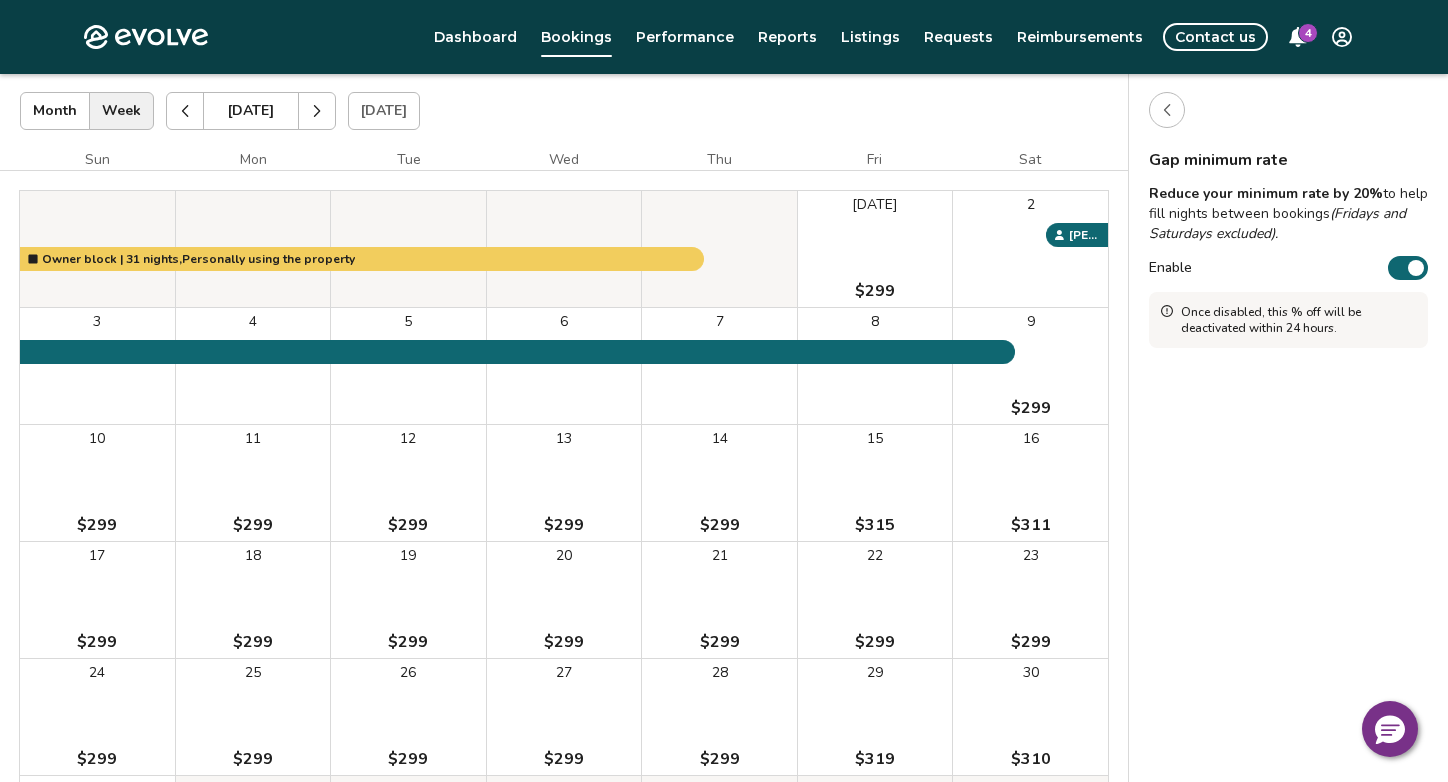 click 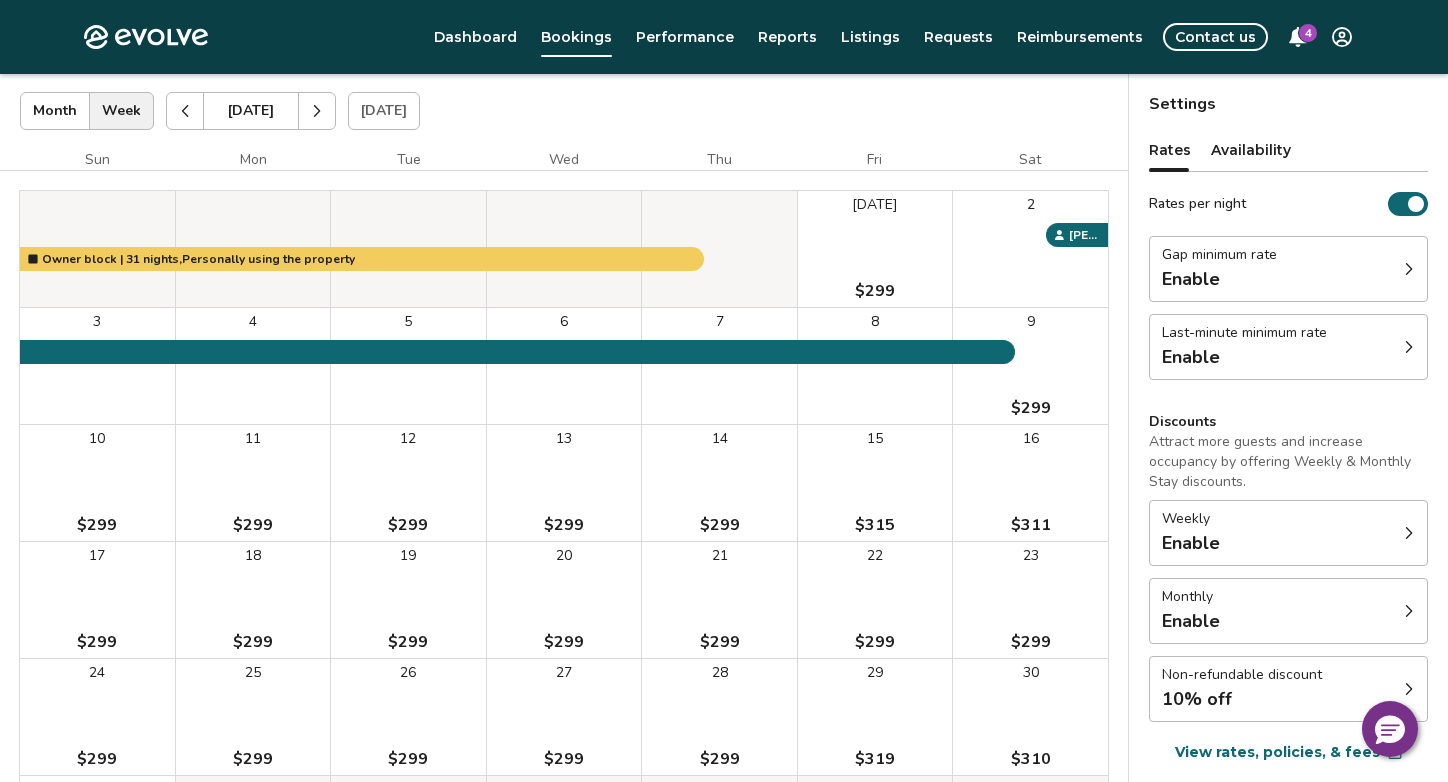 click on "Last-minute minimum rate Enable" at bounding box center (1288, 347) 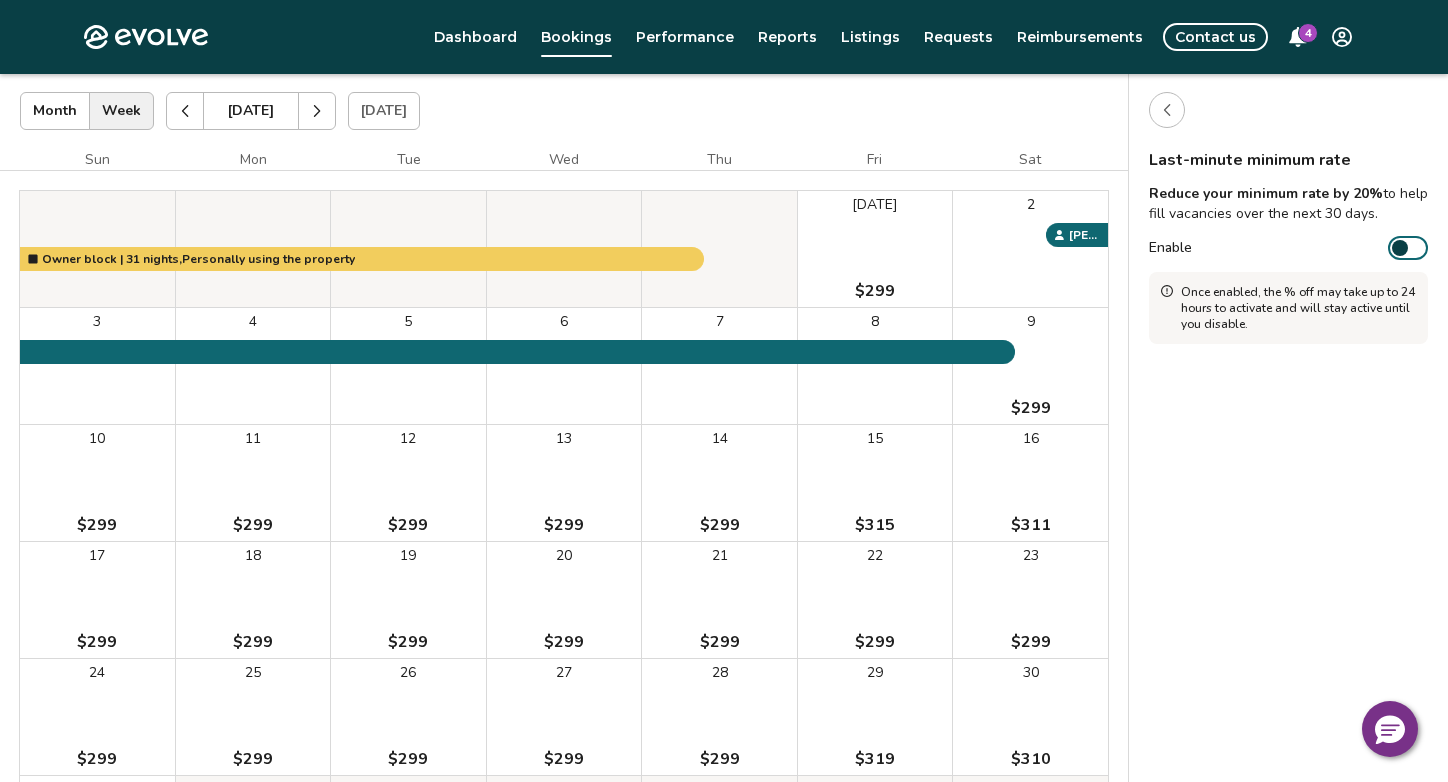 click at bounding box center (1400, 248) 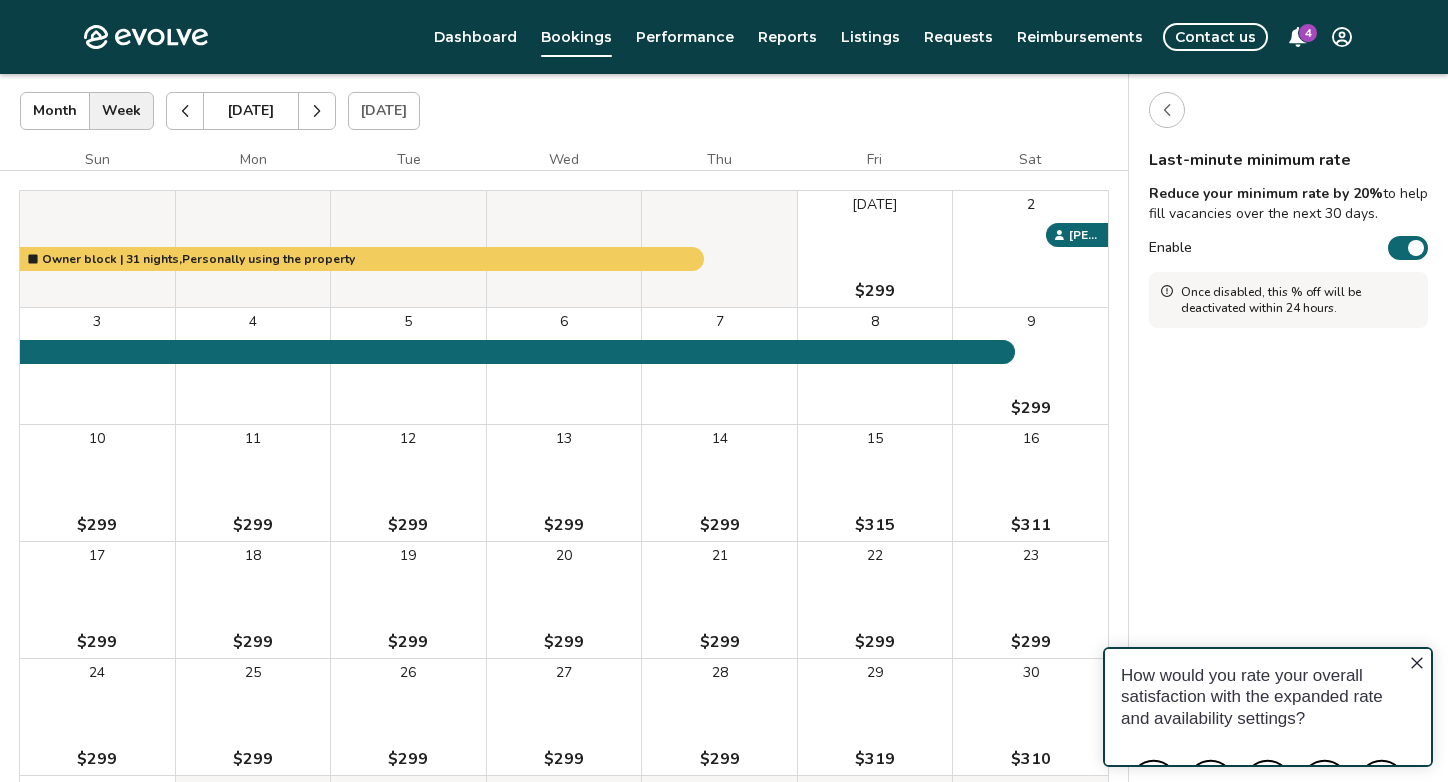 scroll, scrollTop: 0, scrollLeft: 0, axis: both 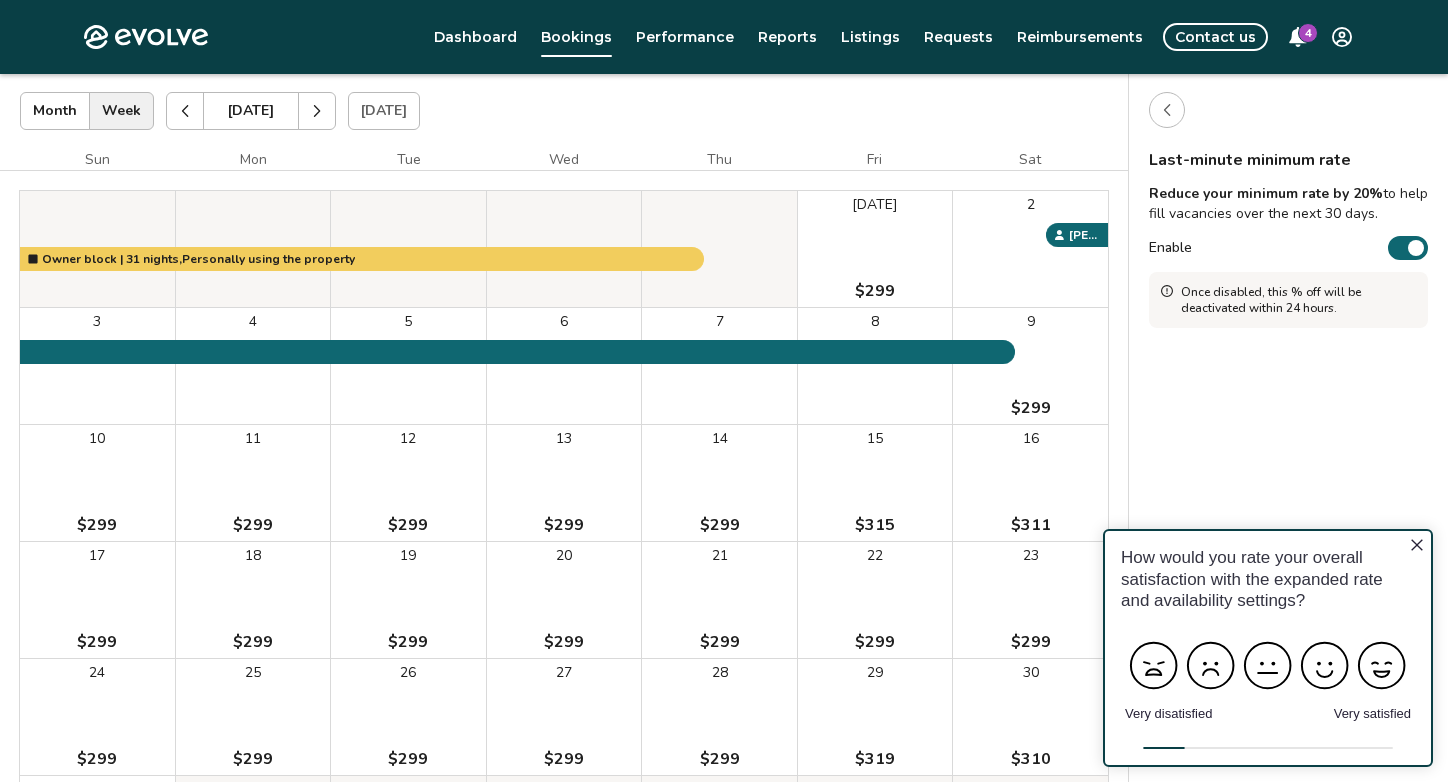 click 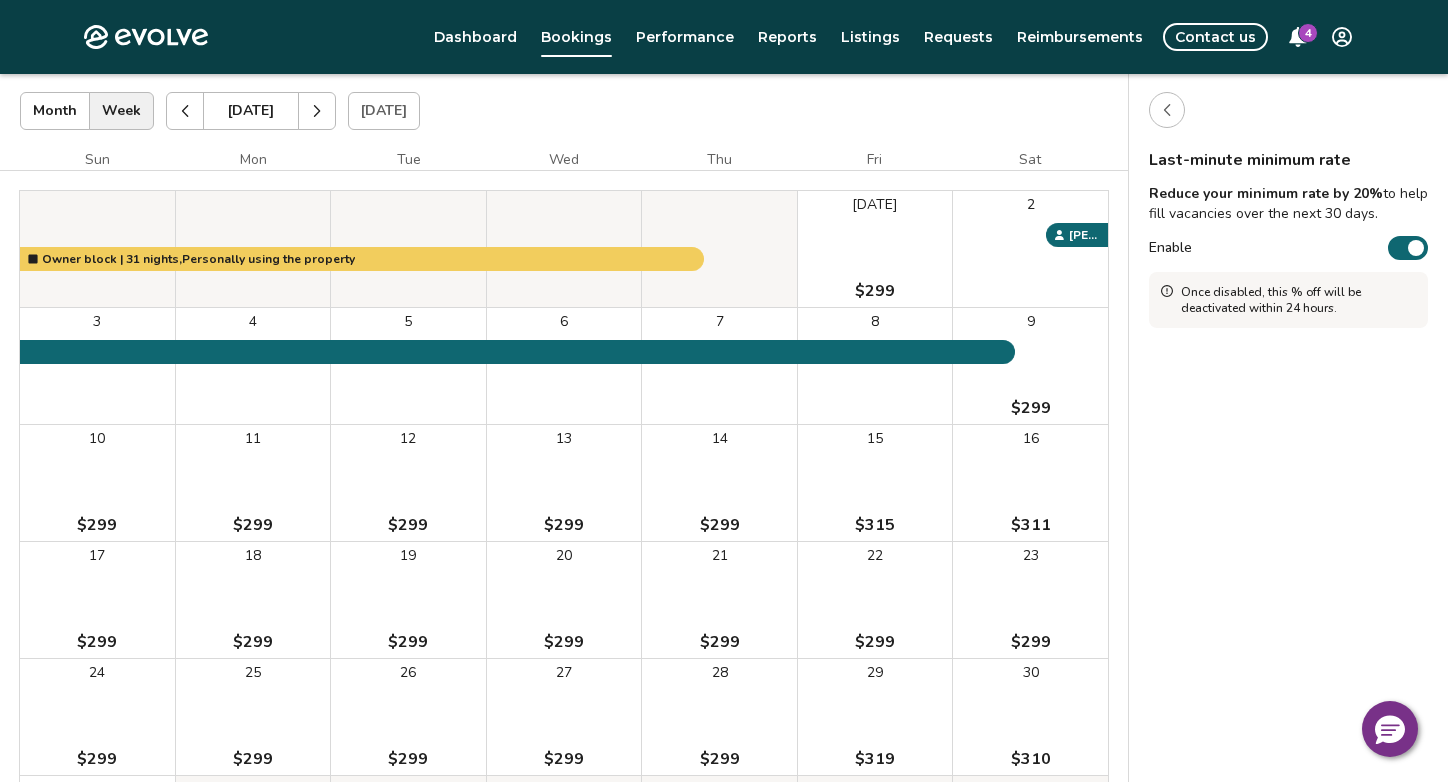 click at bounding box center (1167, 110) 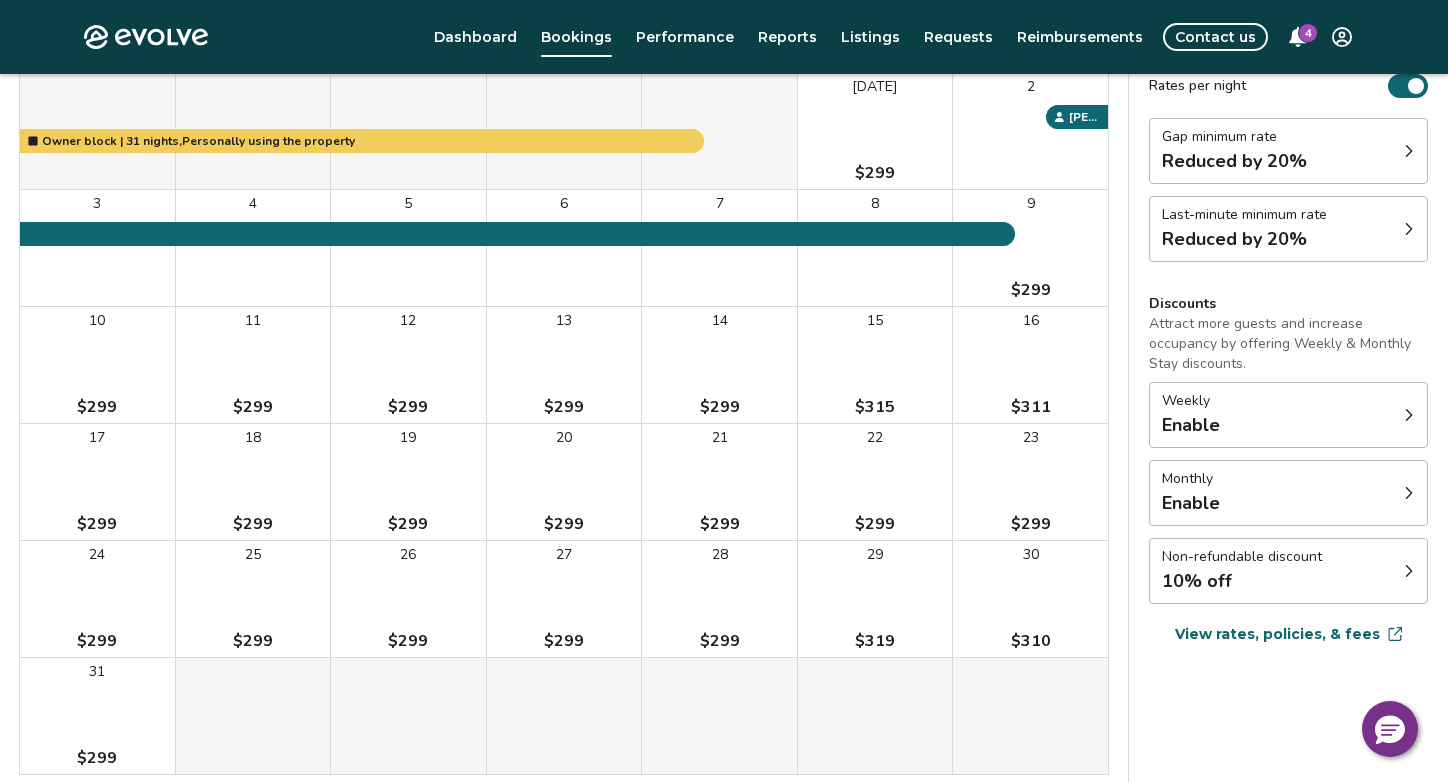scroll, scrollTop: 234, scrollLeft: 0, axis: vertical 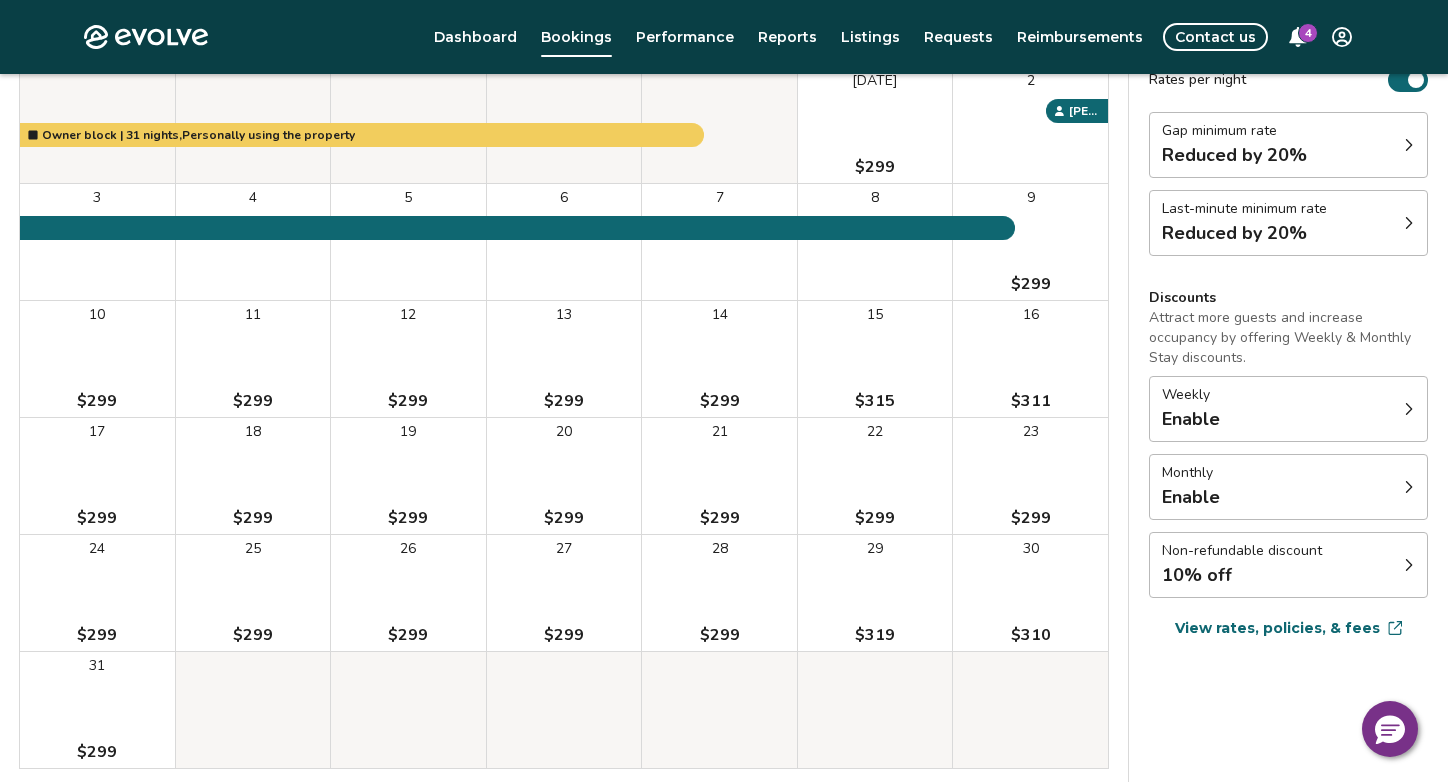 click on "Weekly Enable" at bounding box center (1288, 409) 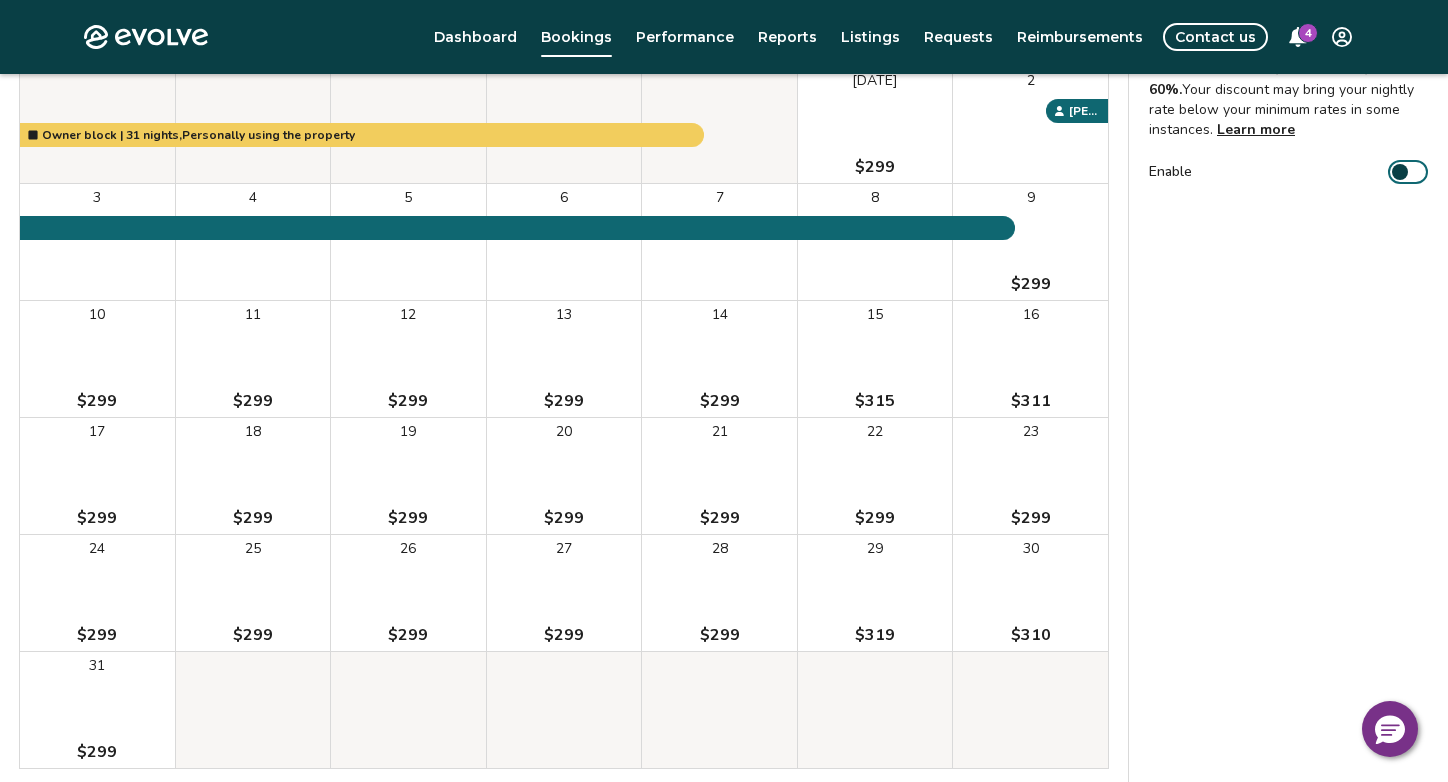 click at bounding box center [1400, 172] 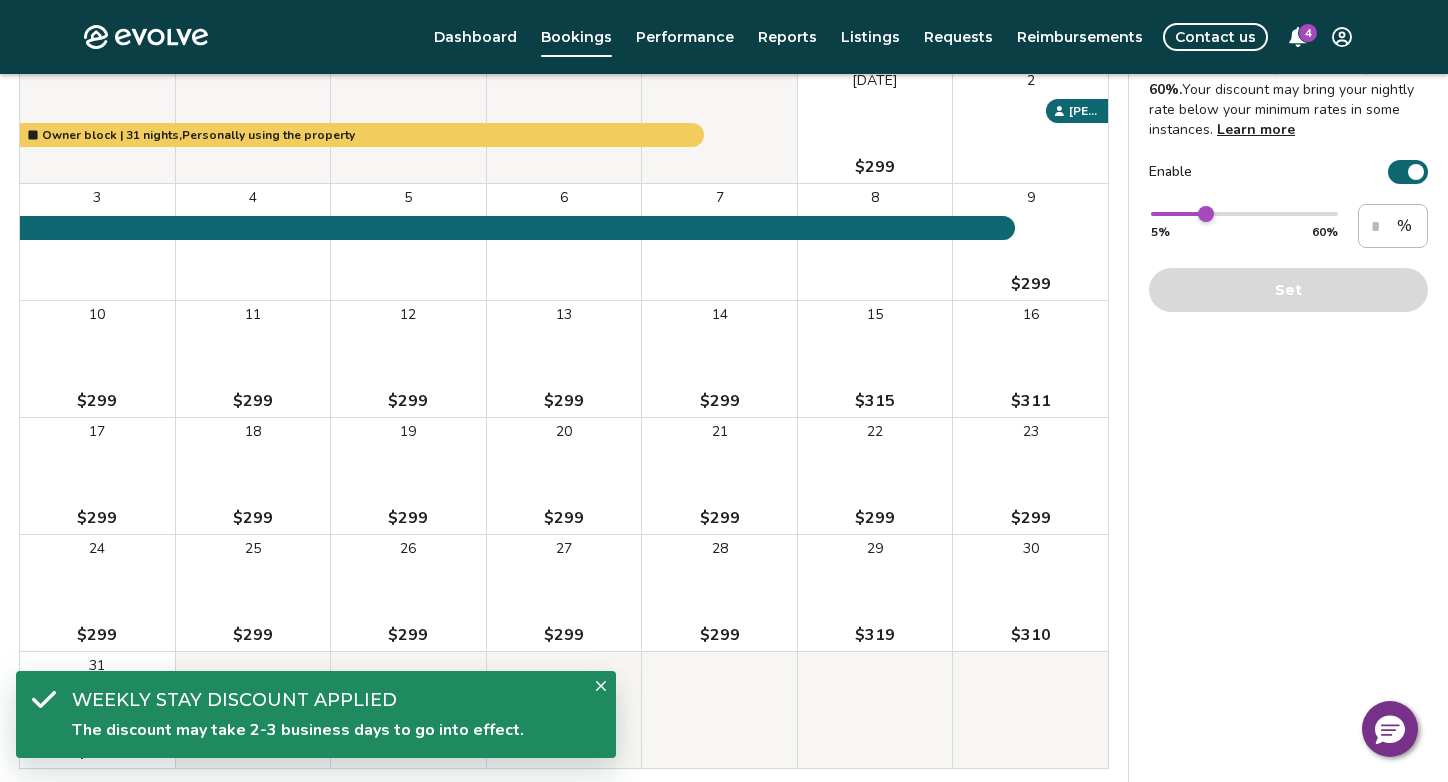 click on "Weekly discount Set a max-discount  % between 5% – 60%.  Your discount may bring your nightly rate below your minimum rates in some instances.   Learn more Enable ** 5% 60% ** % Set" at bounding box center (1288, 388) 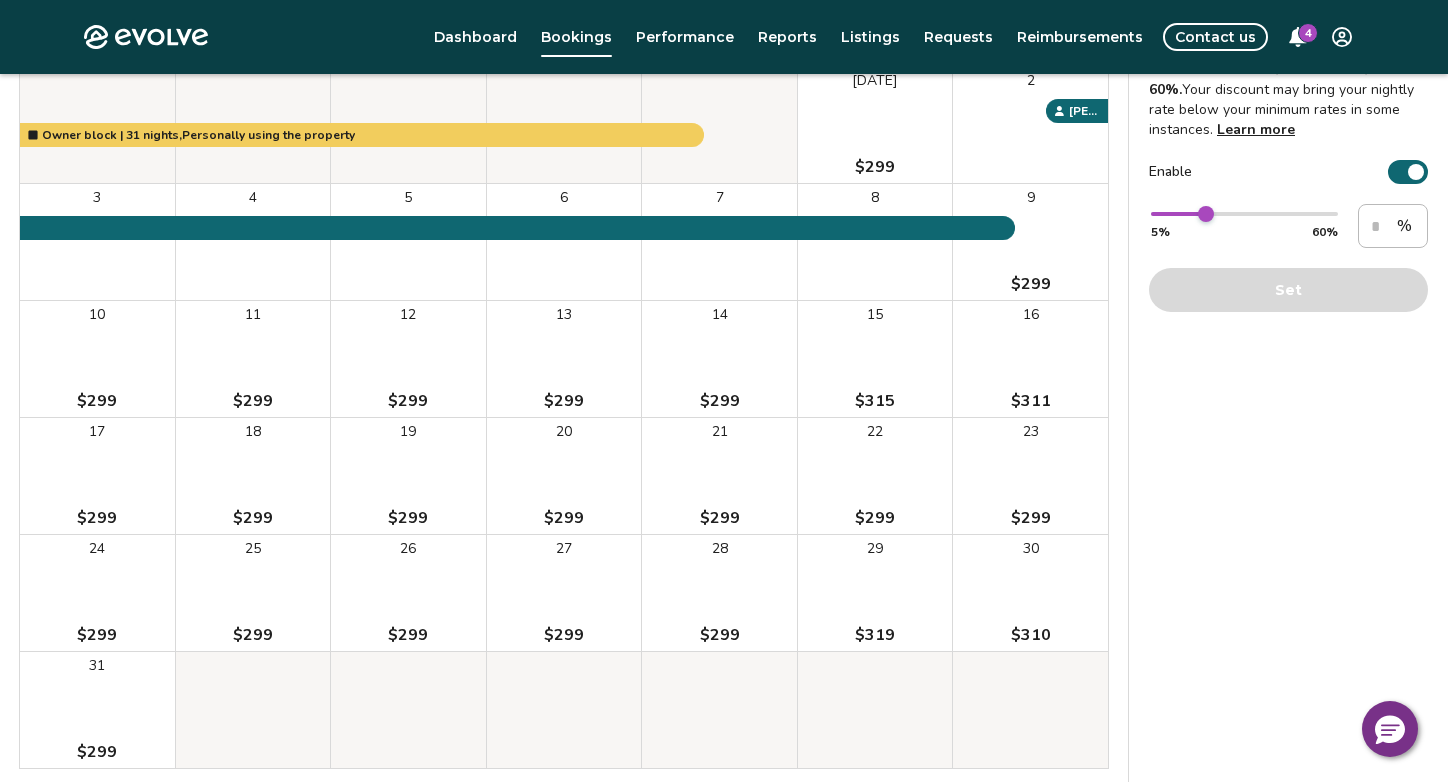 click on "** 5% 60% ** % Set" at bounding box center (1288, 258) 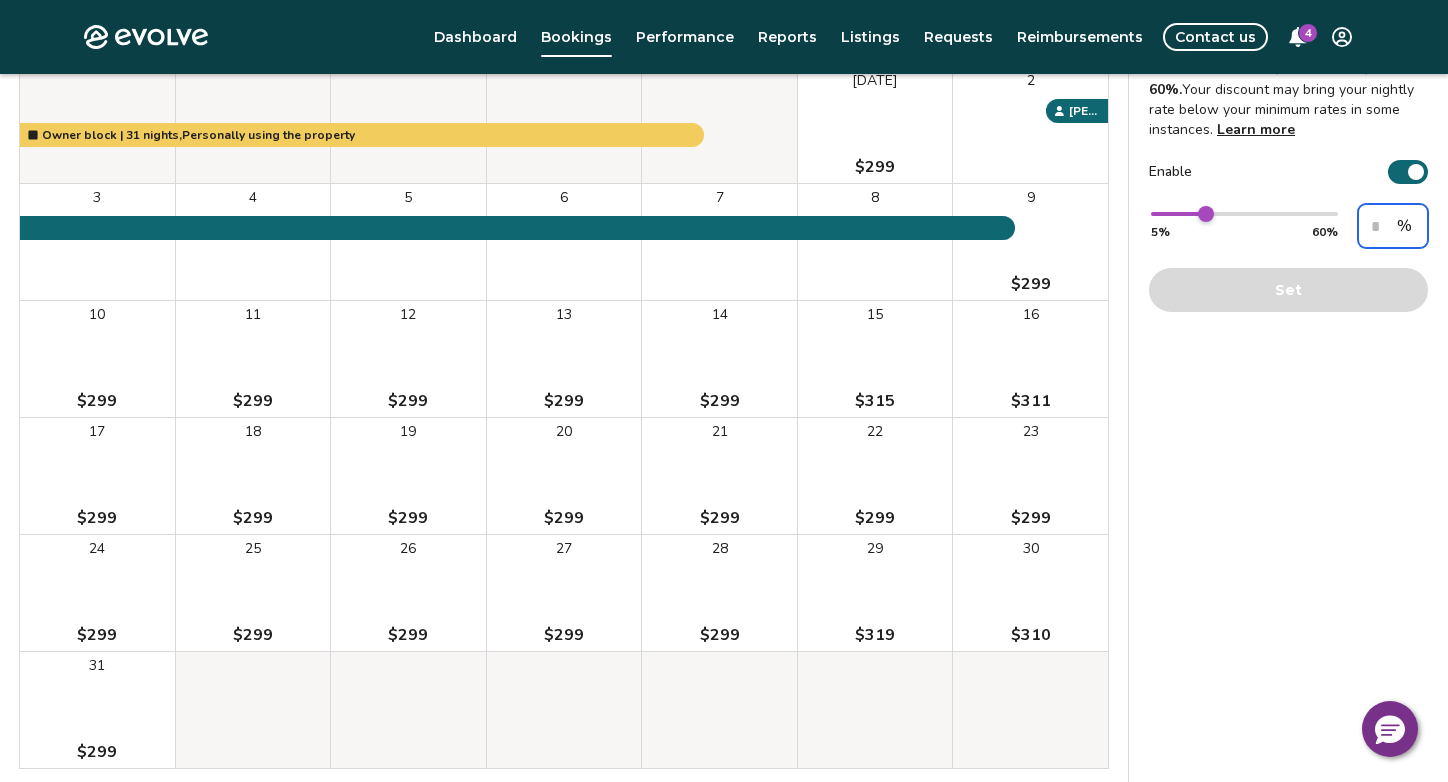 click on "**" at bounding box center (1393, 226) 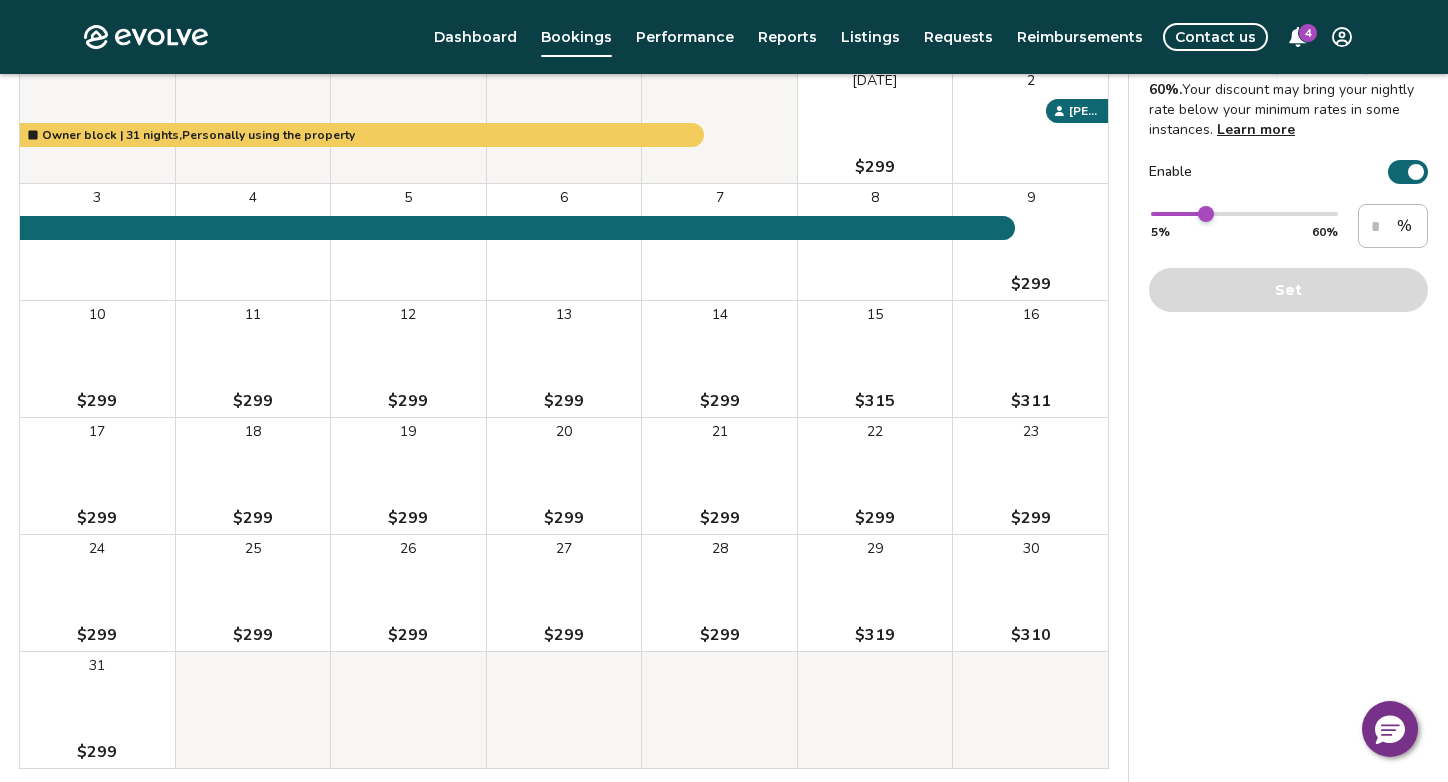 click on "** 5% 60% ** % Set" at bounding box center [1288, 258] 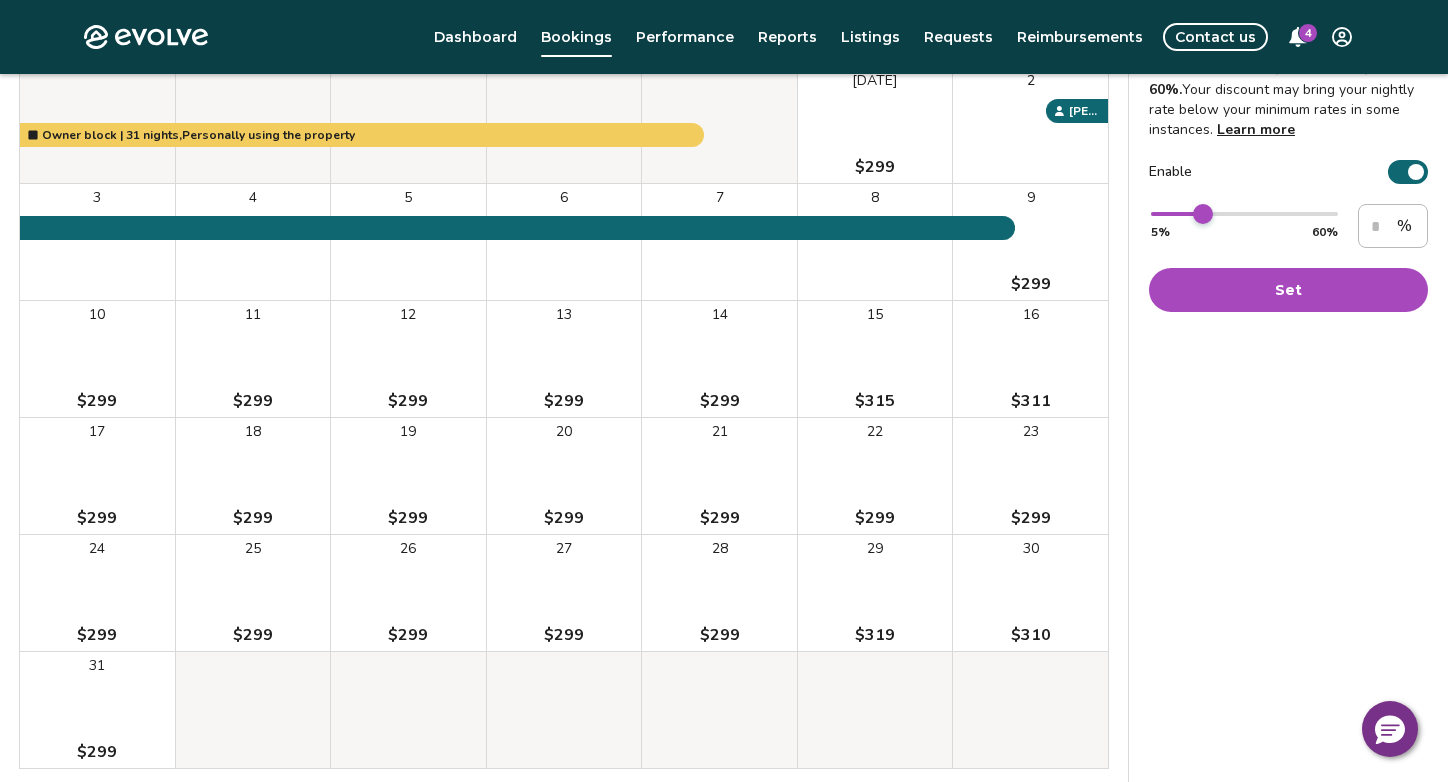 type on "**" 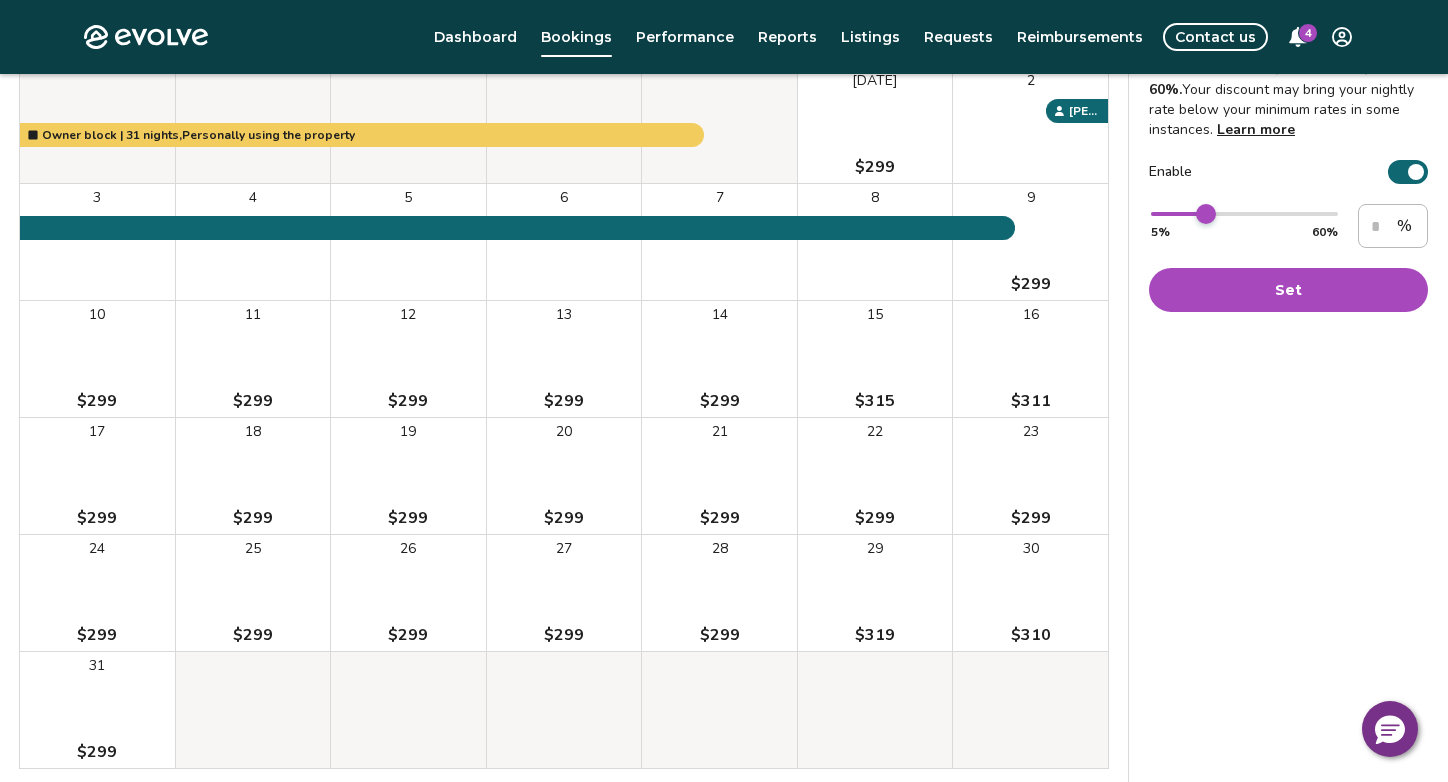 click at bounding box center (1206, 214) 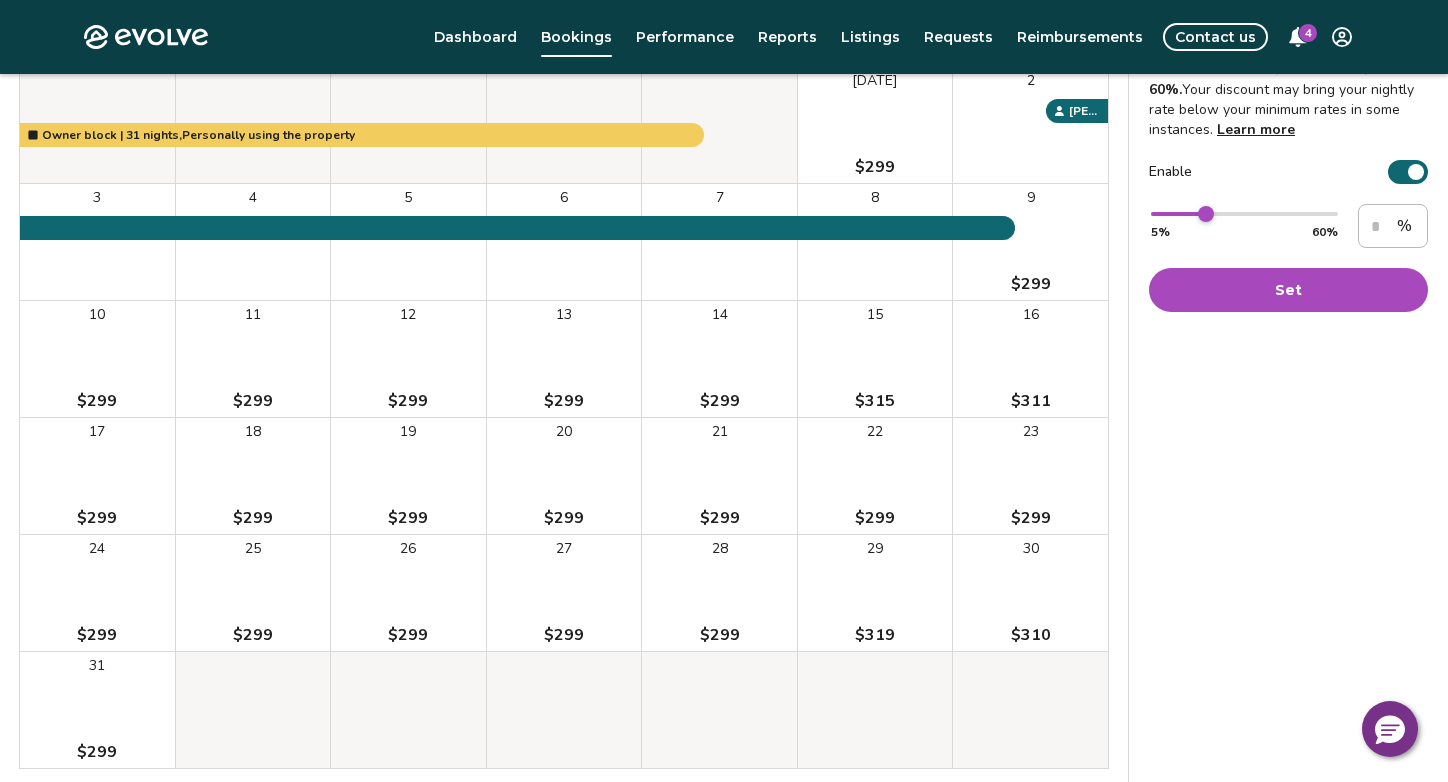 click on "Set" at bounding box center [1288, 290] 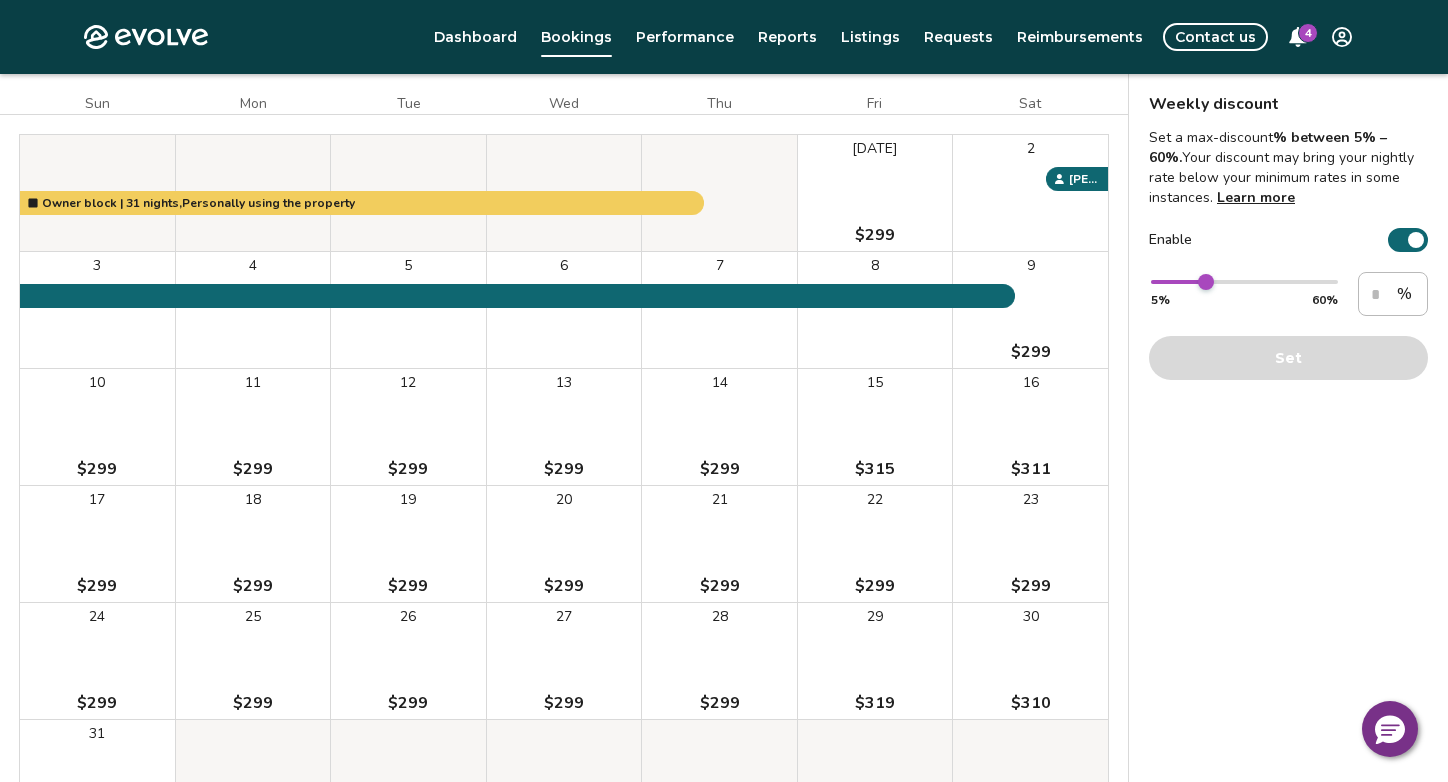 scroll, scrollTop: 0, scrollLeft: 0, axis: both 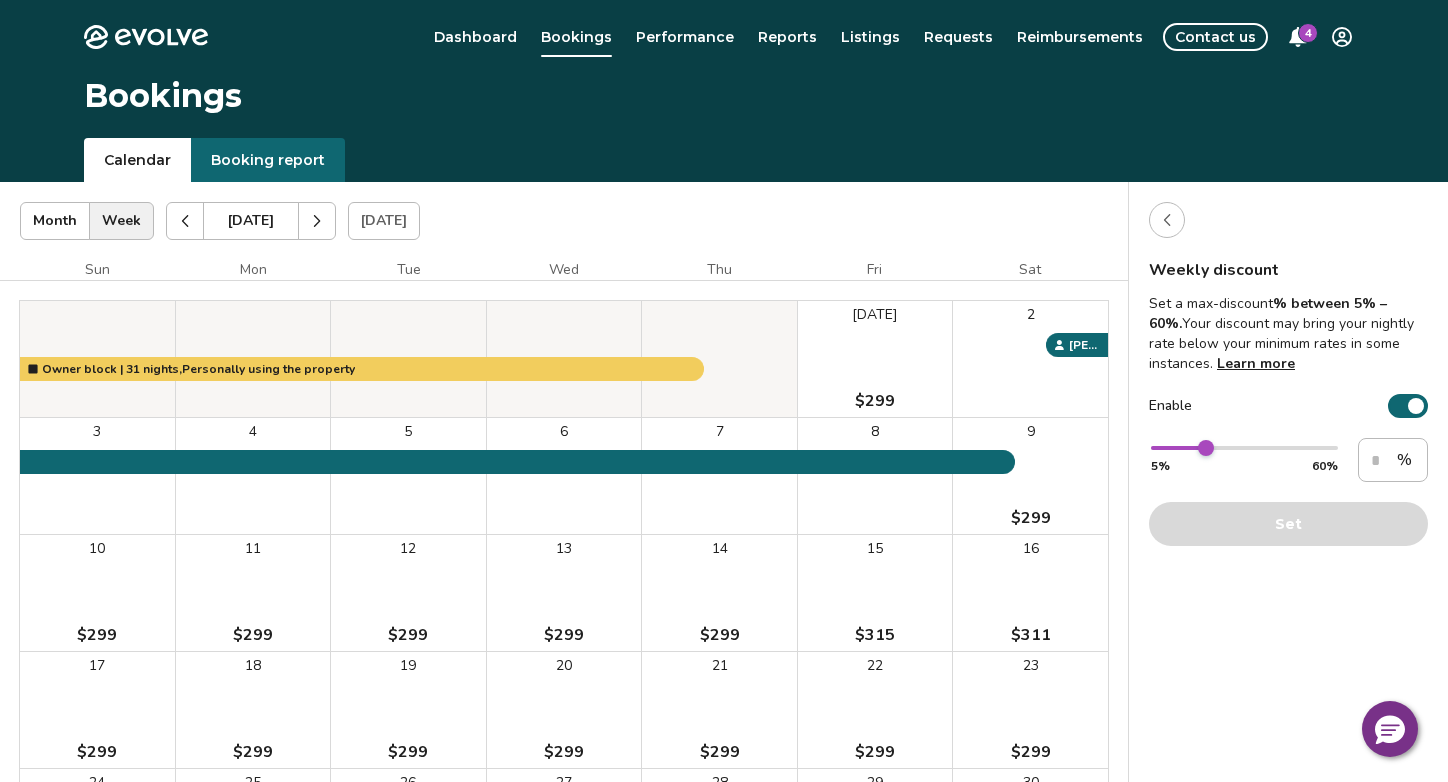 click at bounding box center [1167, 220] 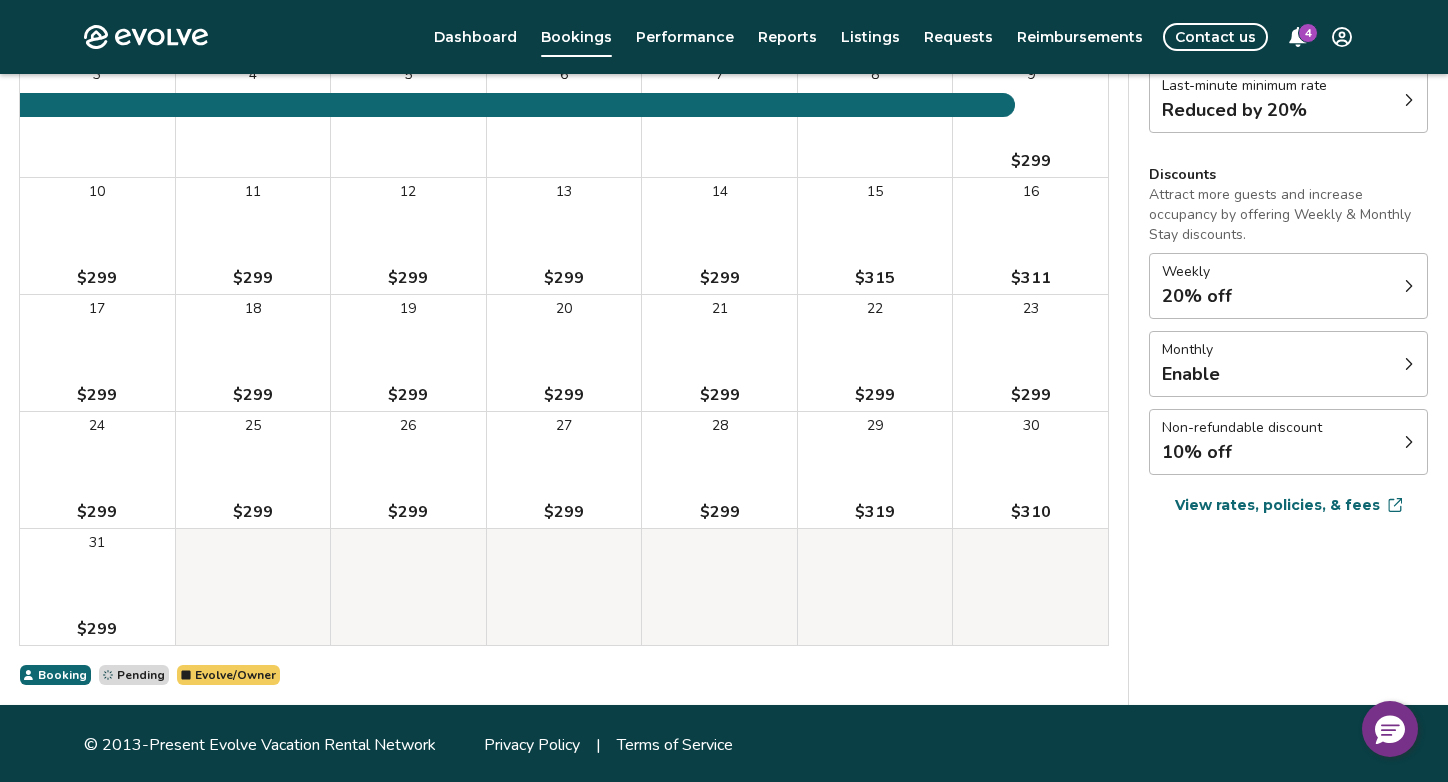 scroll, scrollTop: 359, scrollLeft: 0, axis: vertical 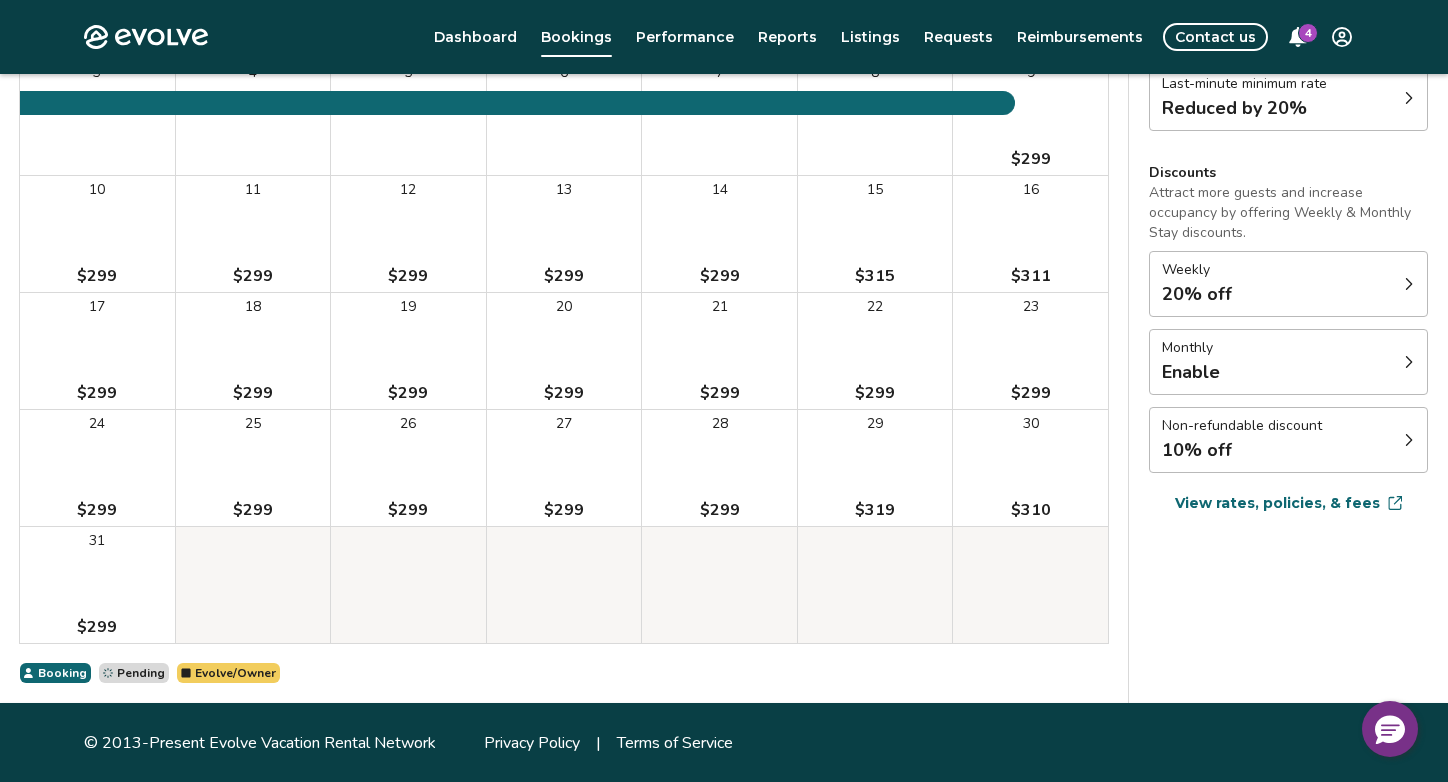 click 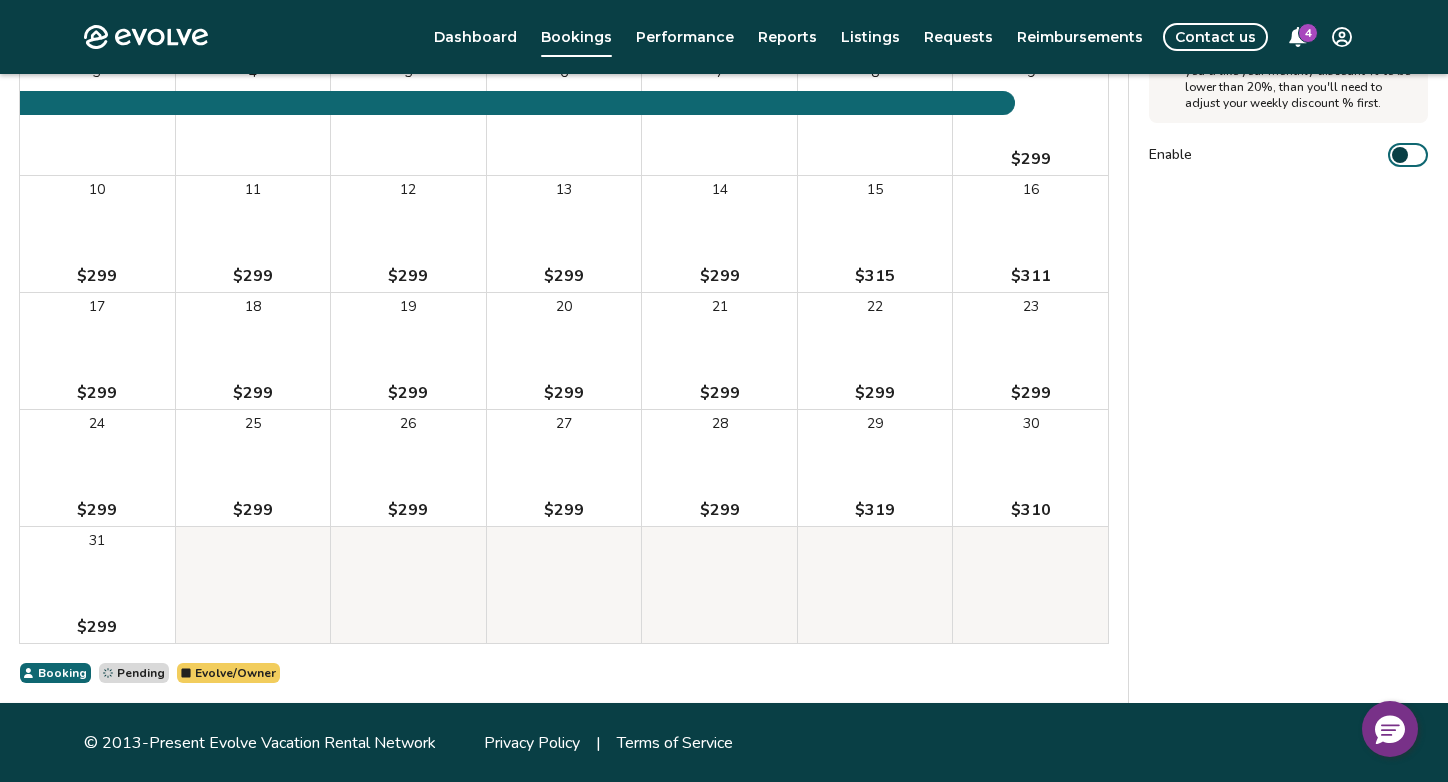 click at bounding box center [1400, 155] 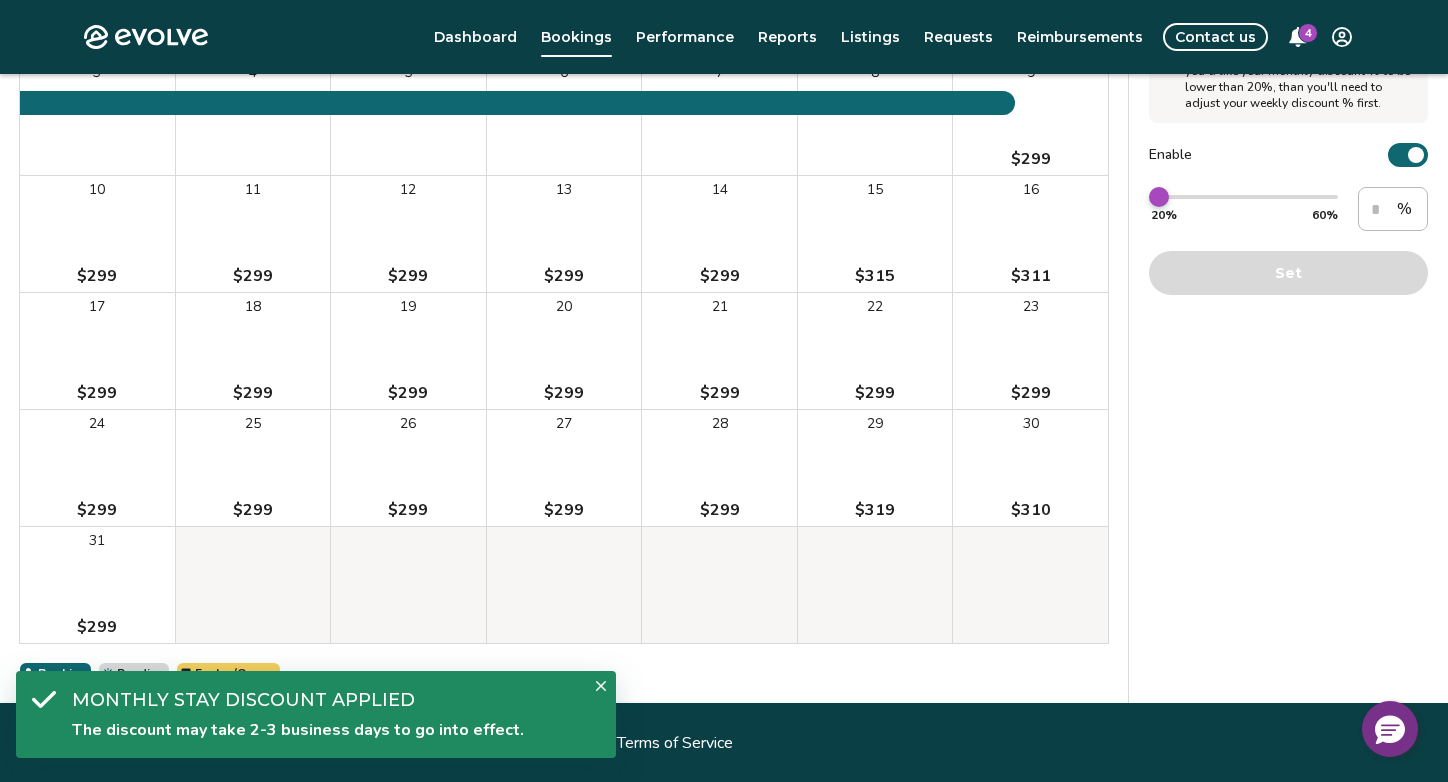 type on "**" 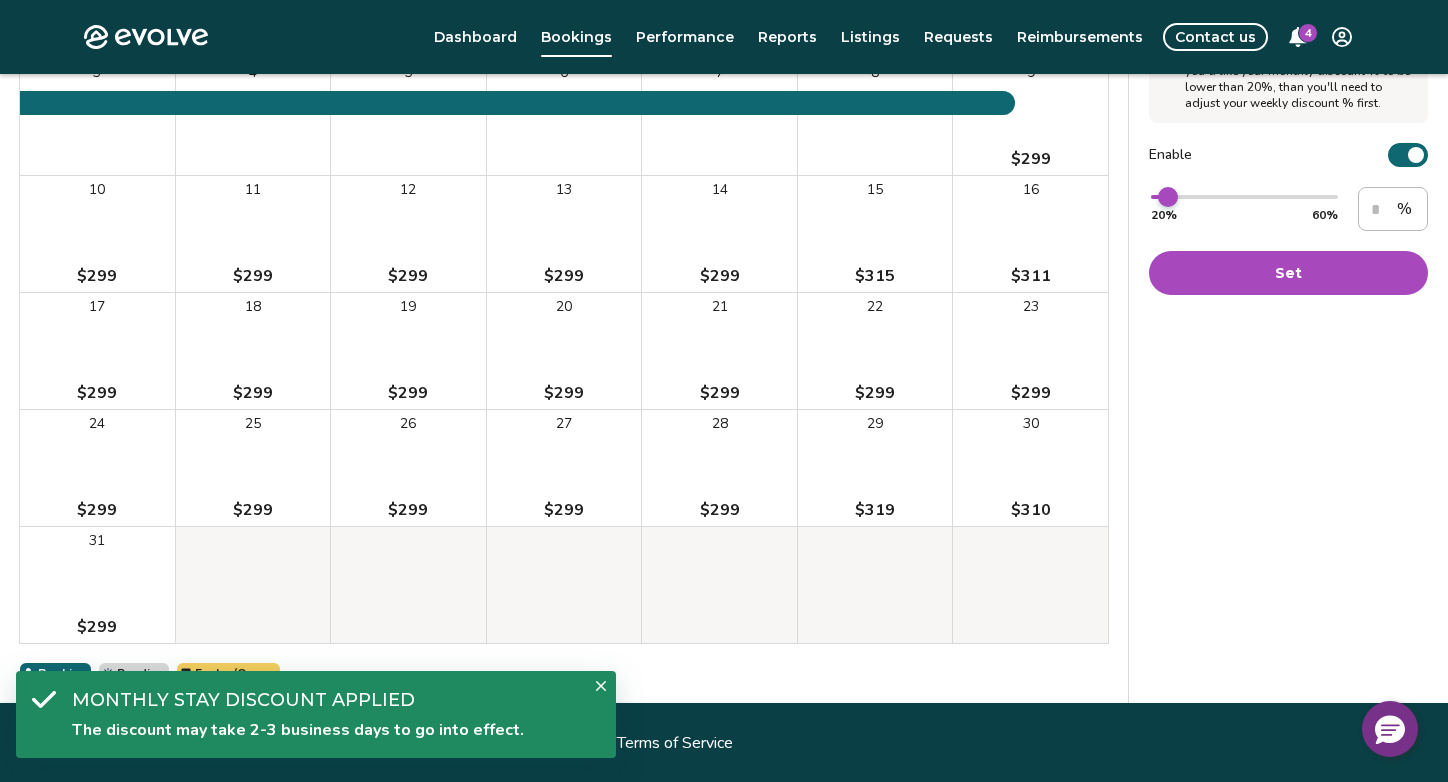 click at bounding box center [1168, 197] 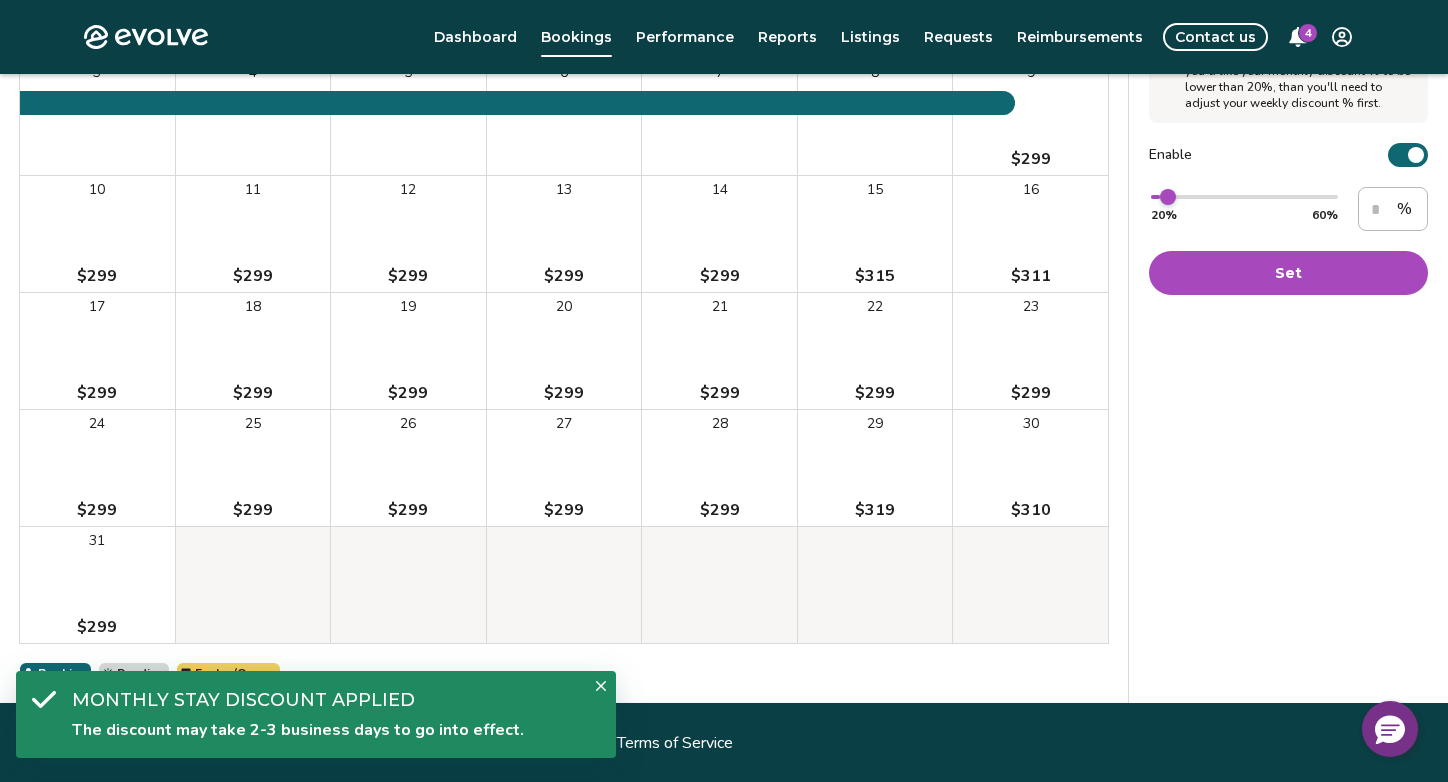 click on "Set" at bounding box center [1288, 273] 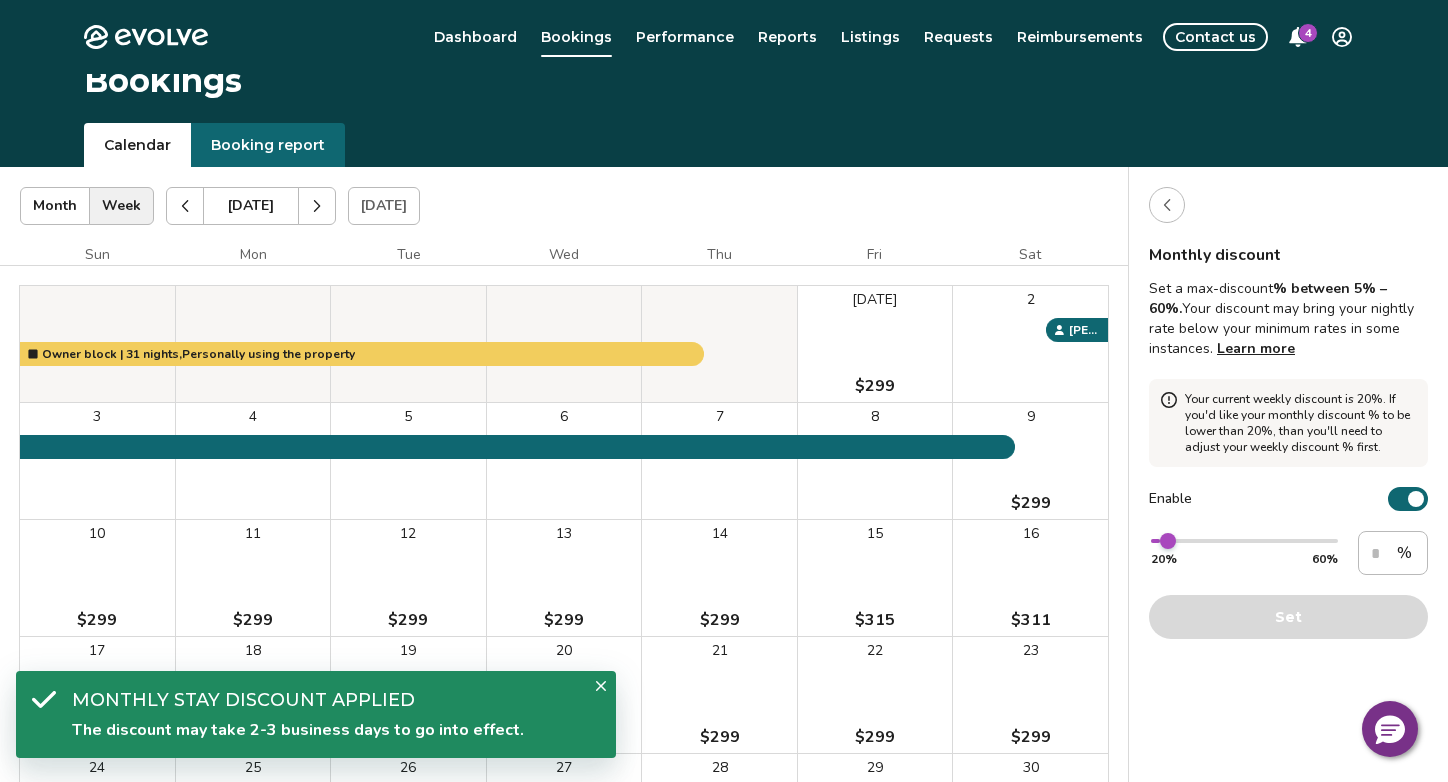 scroll, scrollTop: 0, scrollLeft: 0, axis: both 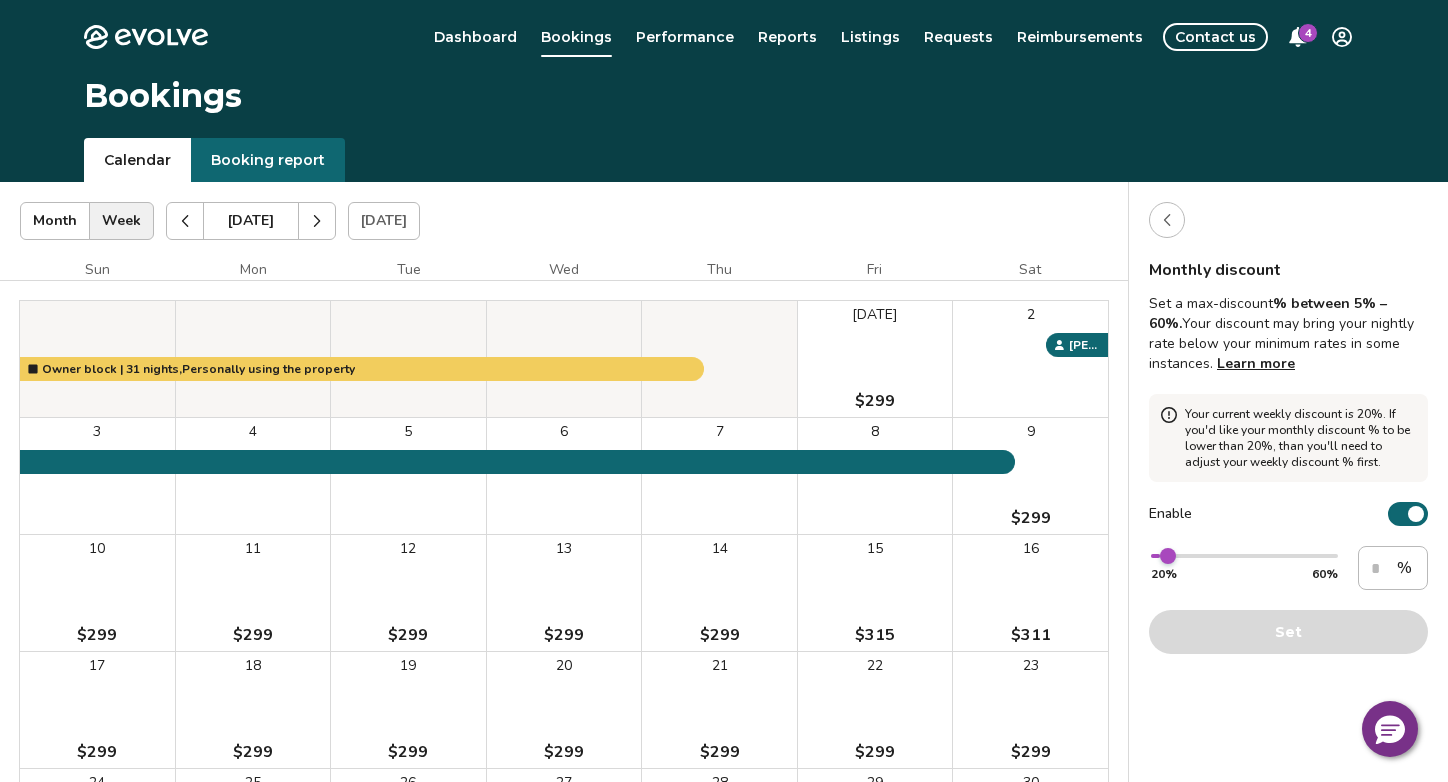 click 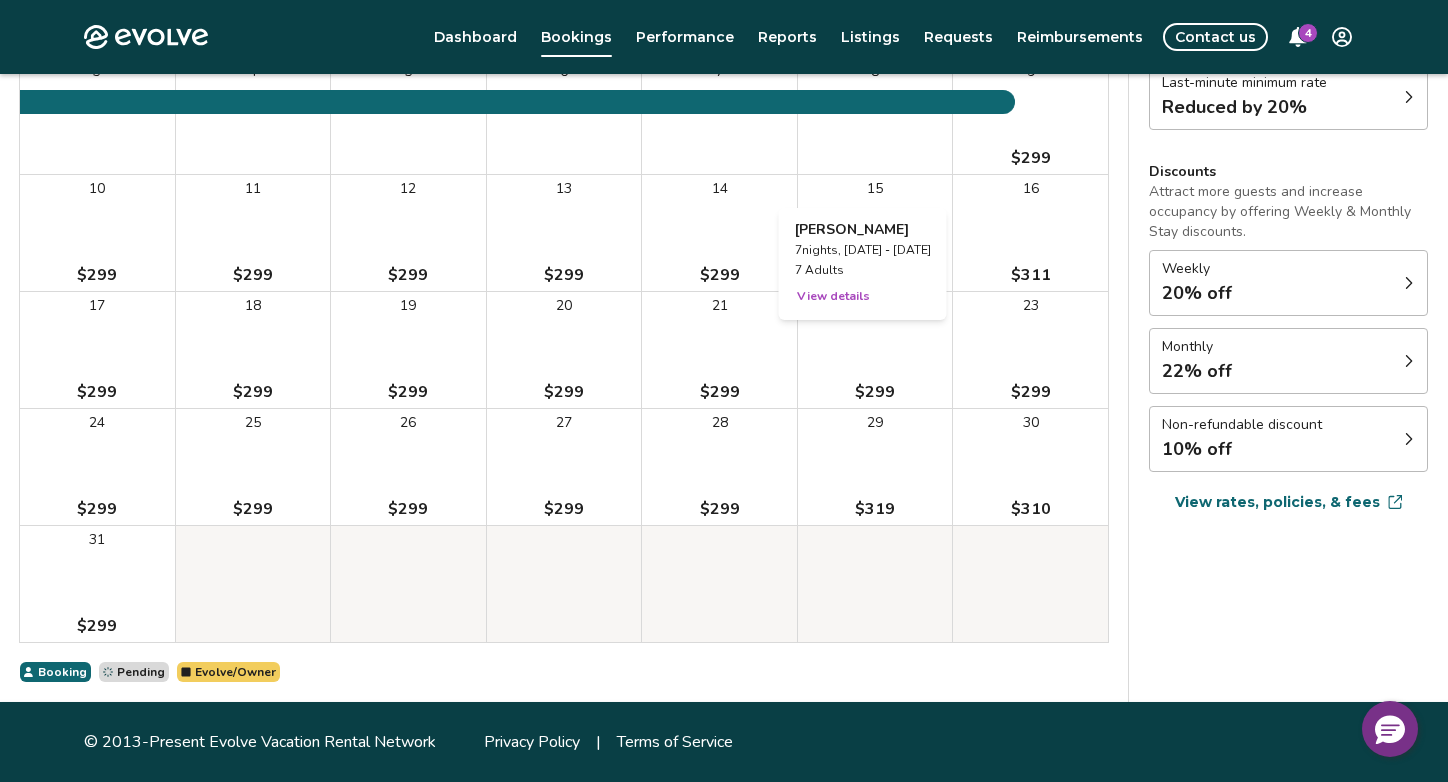 scroll, scrollTop: 0, scrollLeft: 0, axis: both 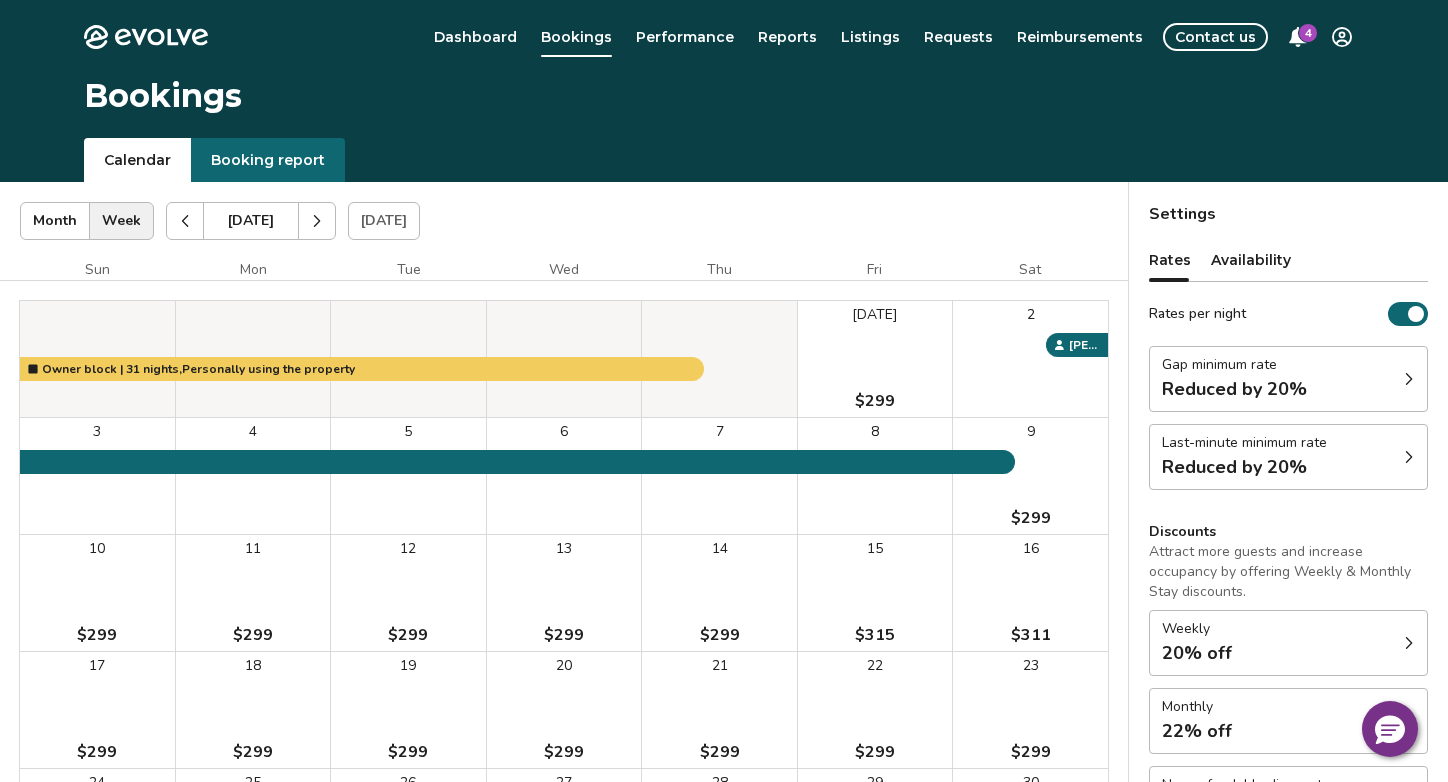 click on "Availability" at bounding box center (1251, 260) 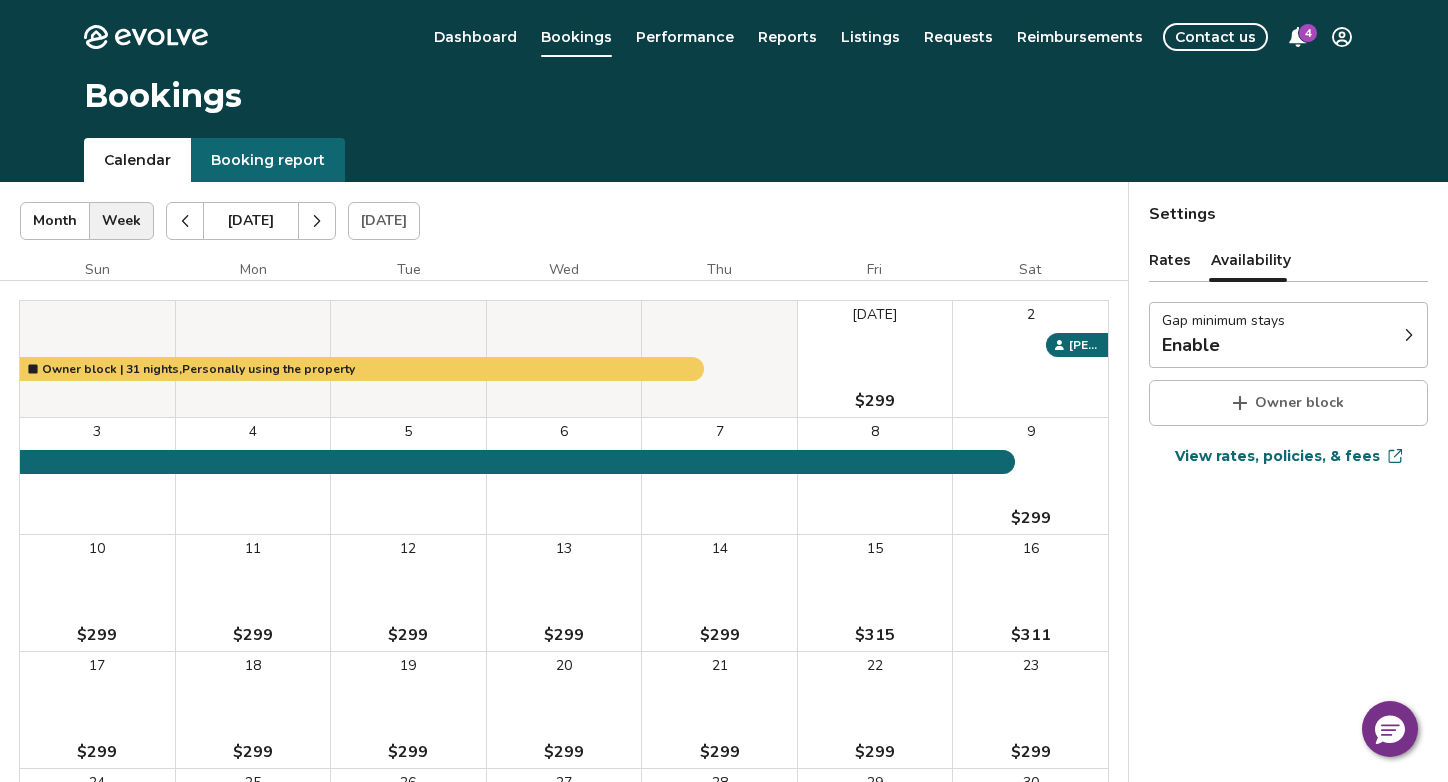click on "View rates, policies, & fees" at bounding box center [1277, 456] 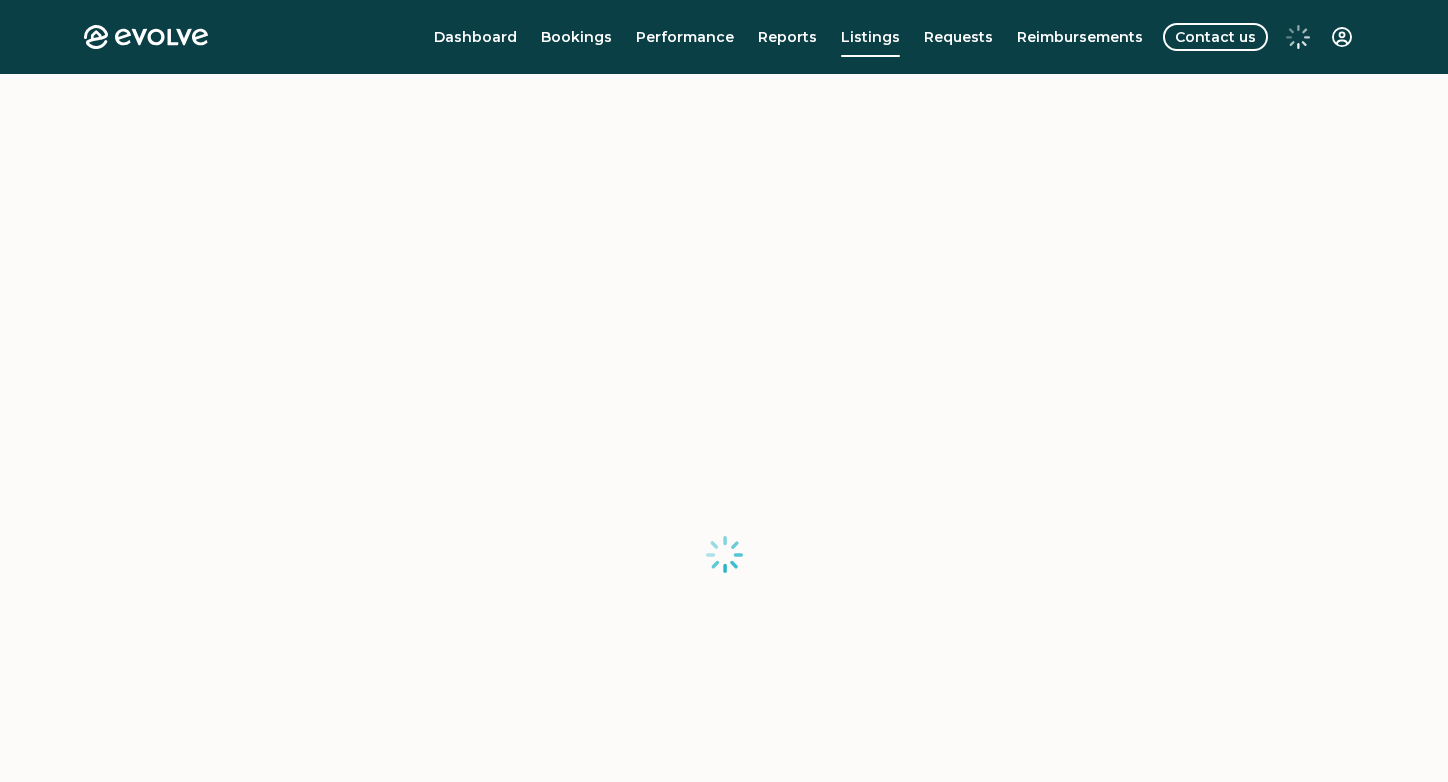 scroll, scrollTop: 0, scrollLeft: 0, axis: both 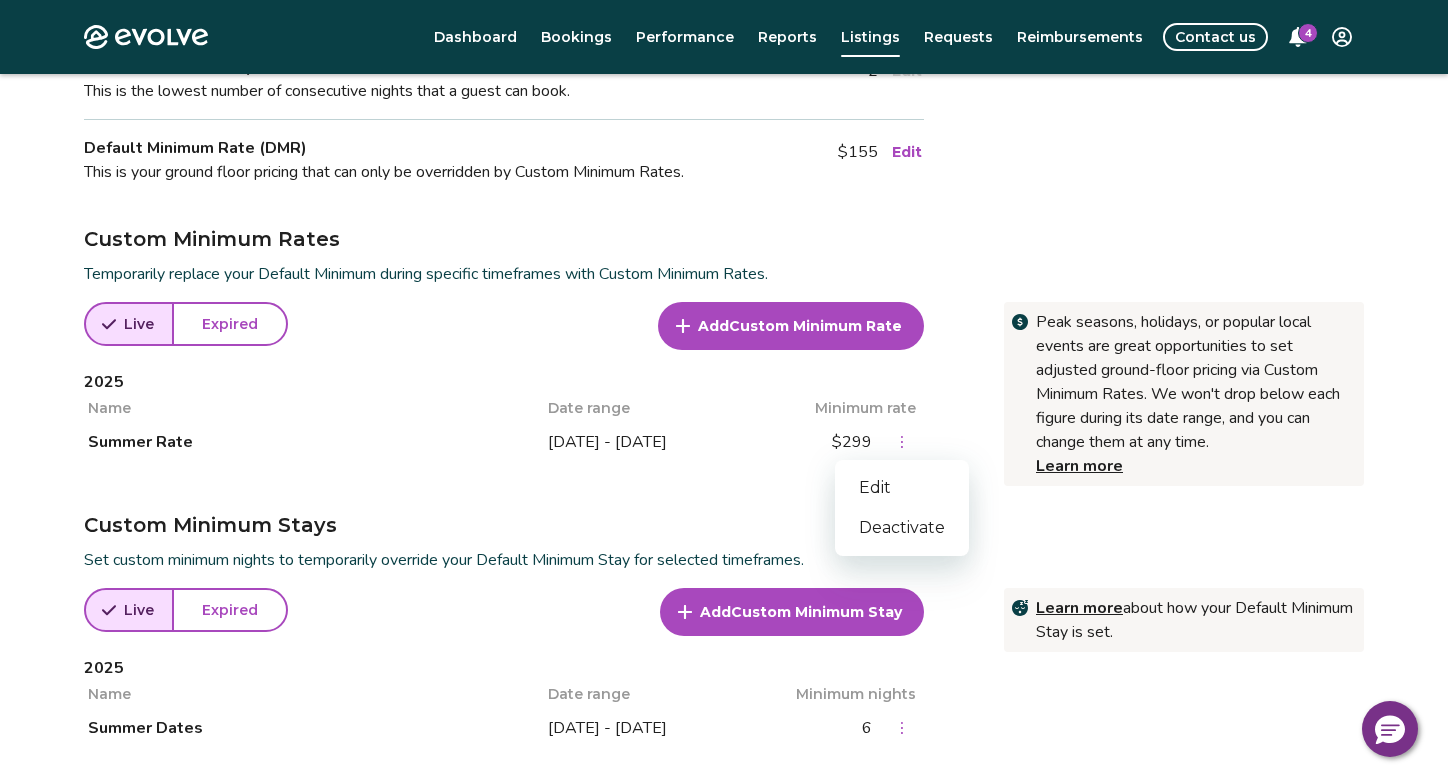 click 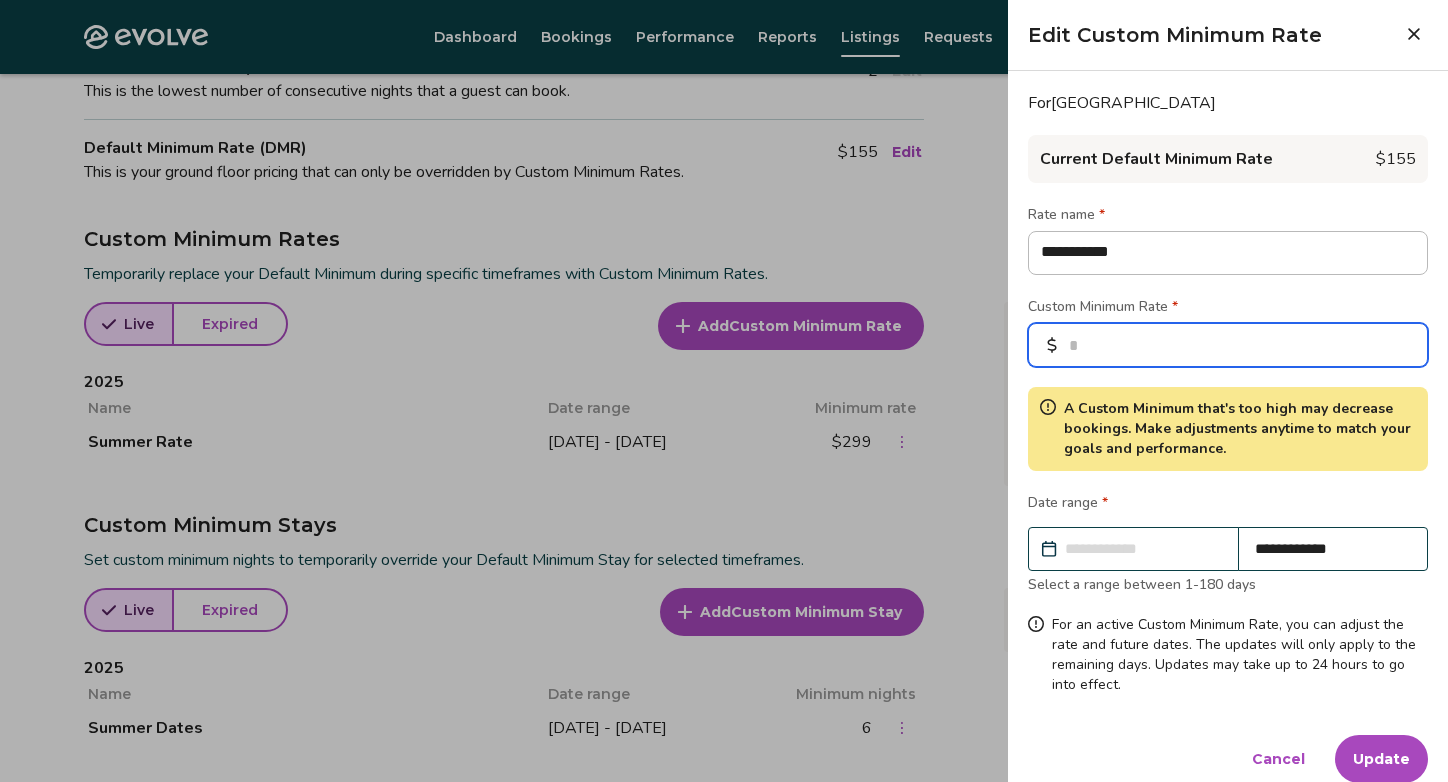 drag, startPoint x: 1100, startPoint y: 346, endPoint x: 1068, endPoint y: 345, distance: 32.01562 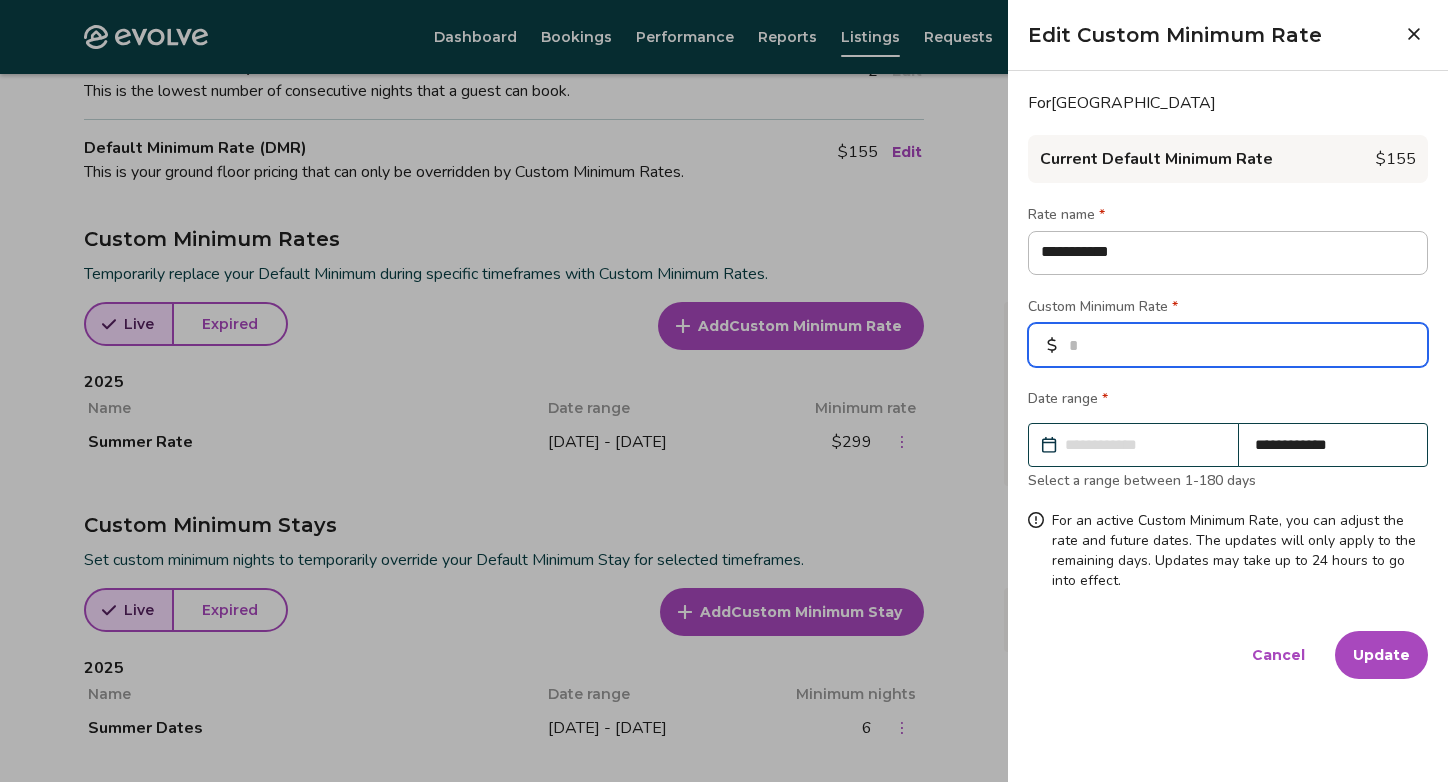 type on "**" 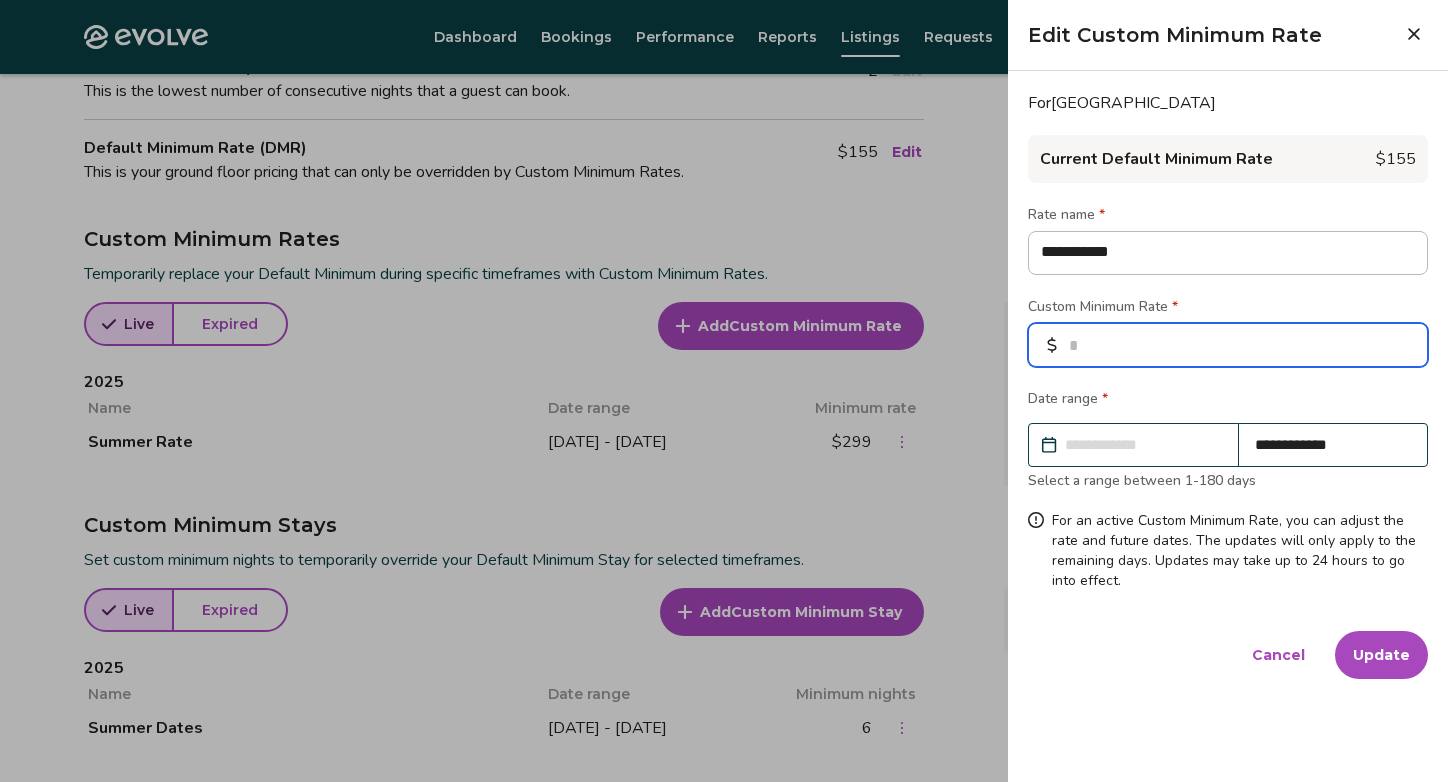 type on "*" 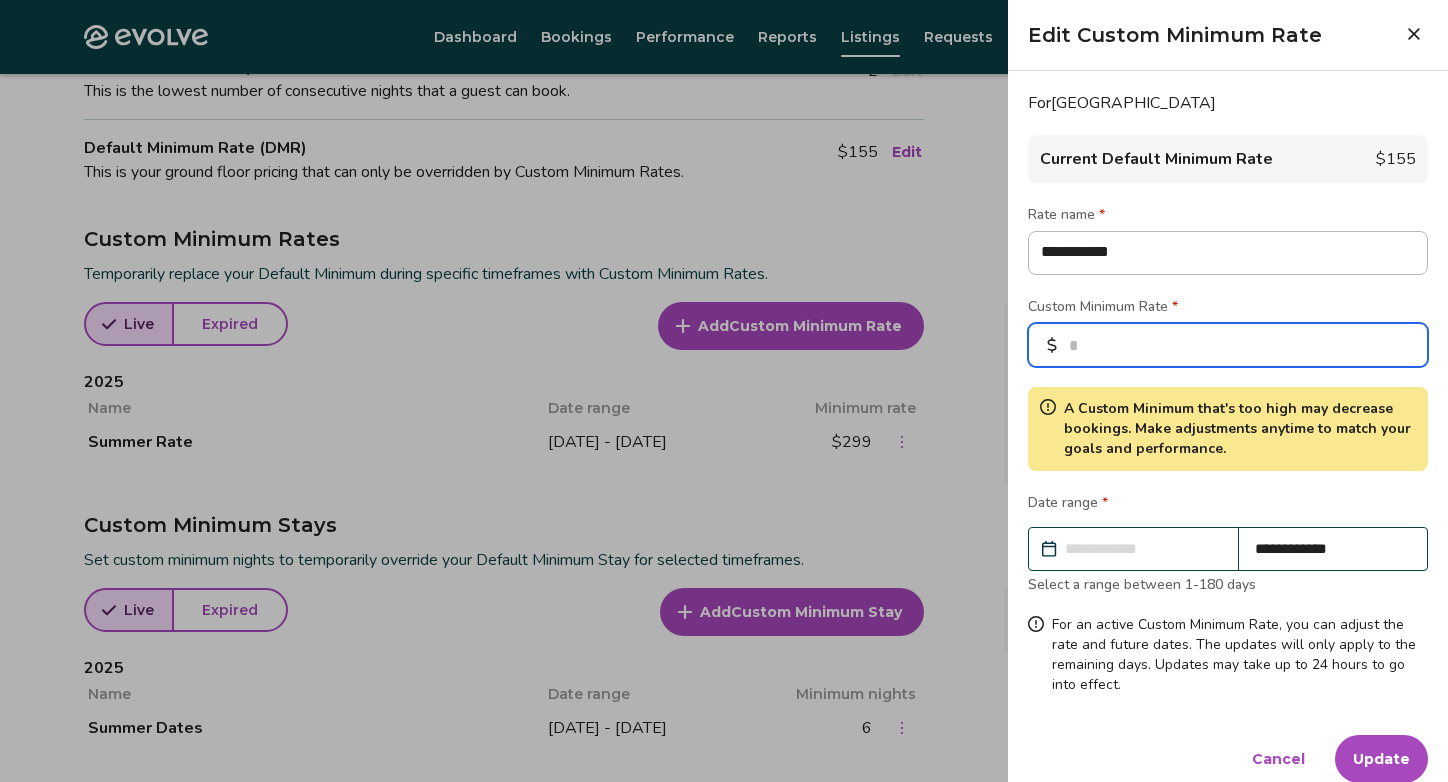 type on "***" 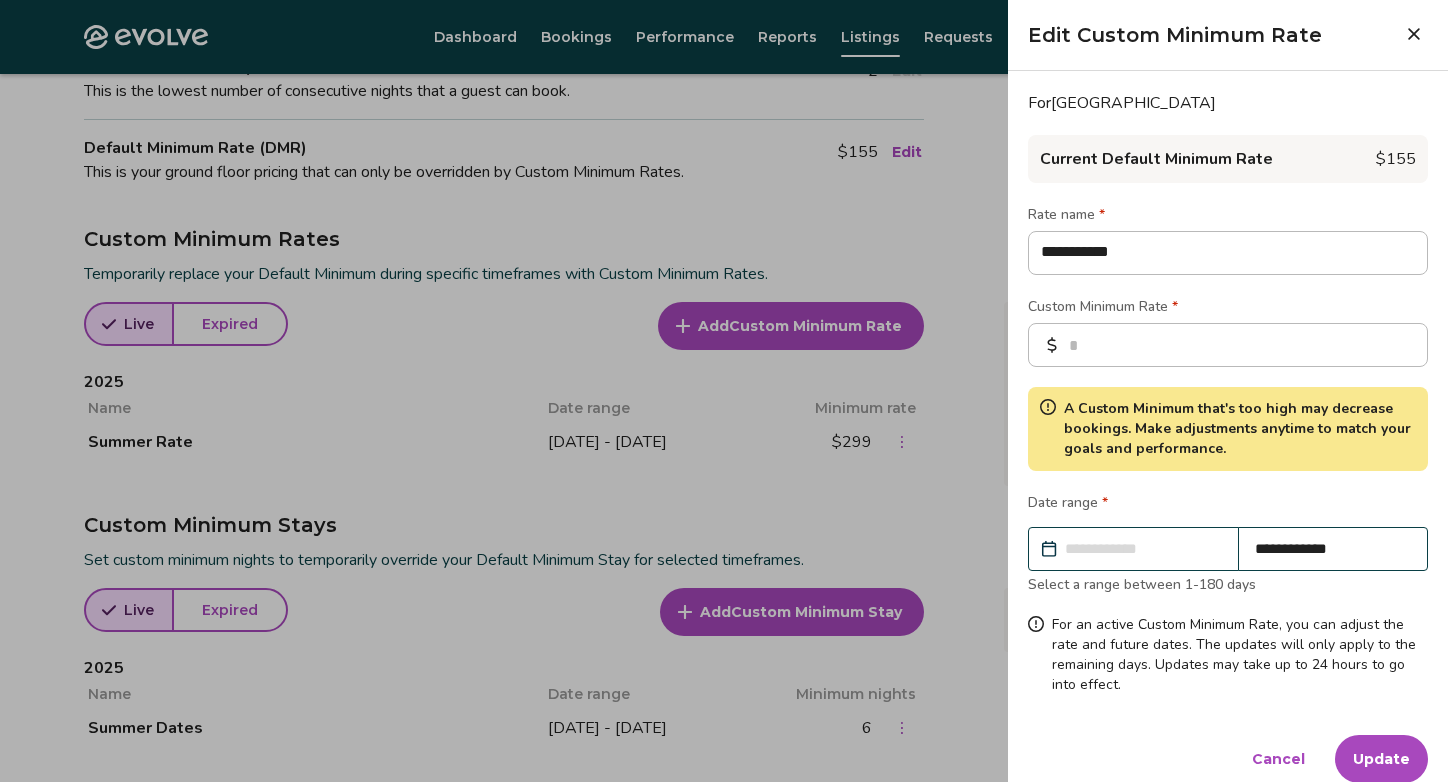 click on "Update" at bounding box center (1381, 759) 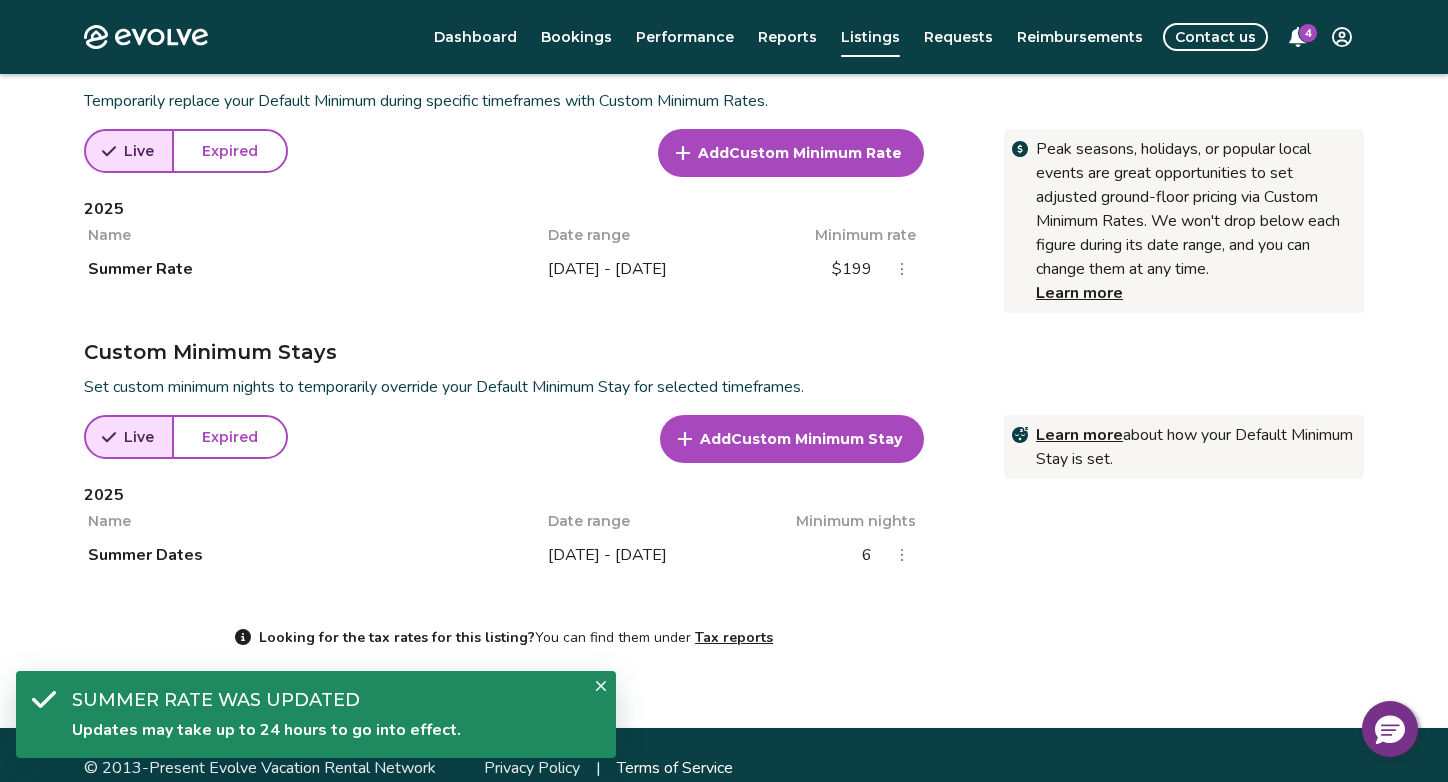 scroll, scrollTop: 726, scrollLeft: 0, axis: vertical 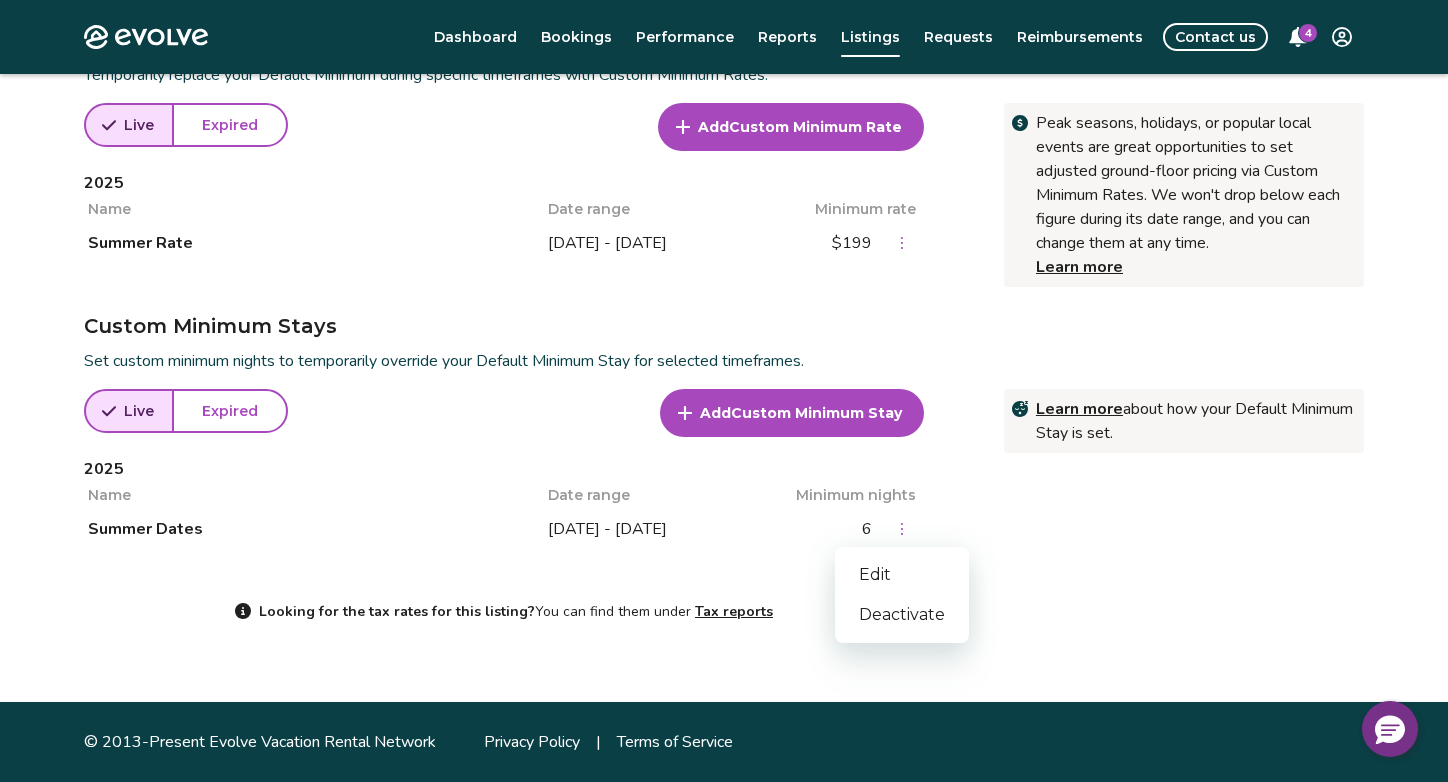 click 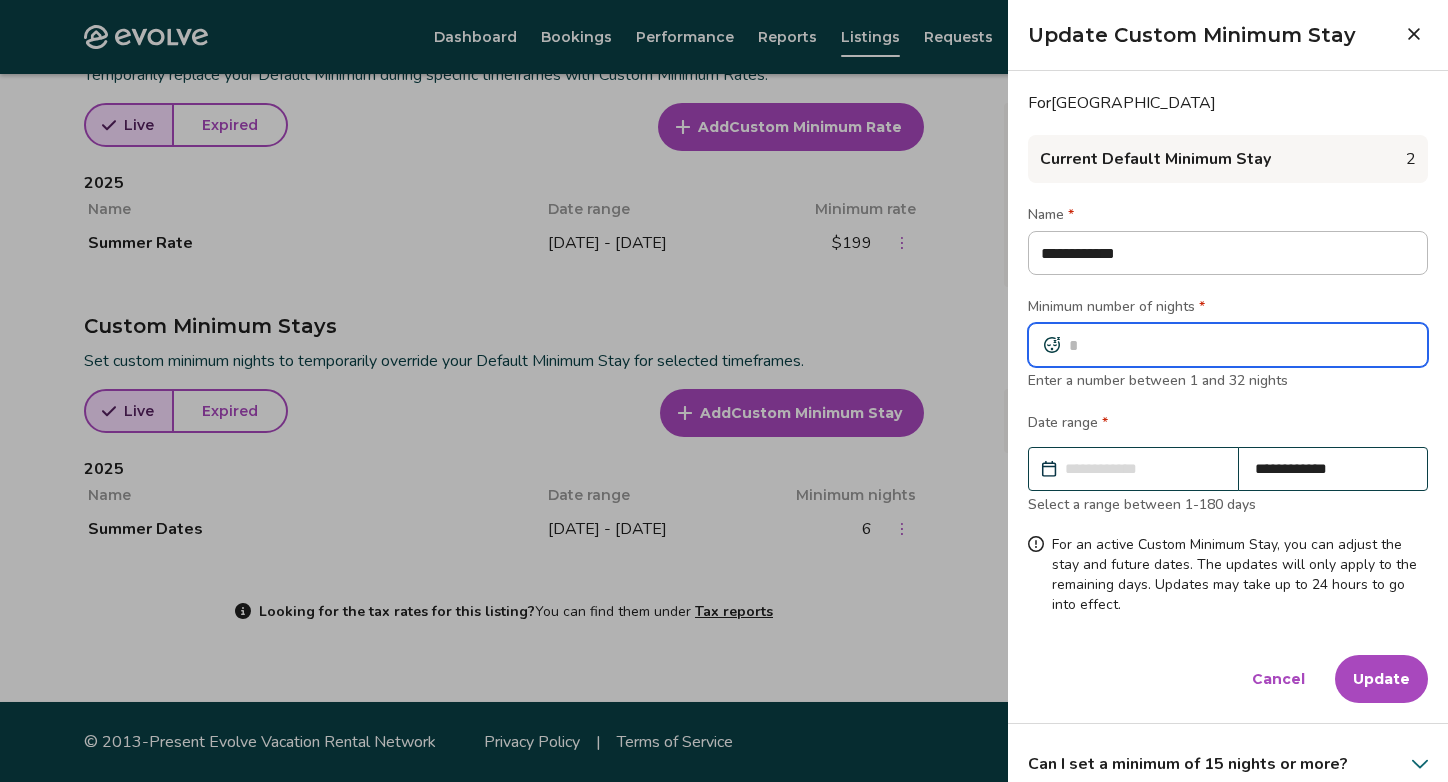 drag, startPoint x: 1086, startPoint y: 347, endPoint x: 1070, endPoint y: 346, distance: 16.03122 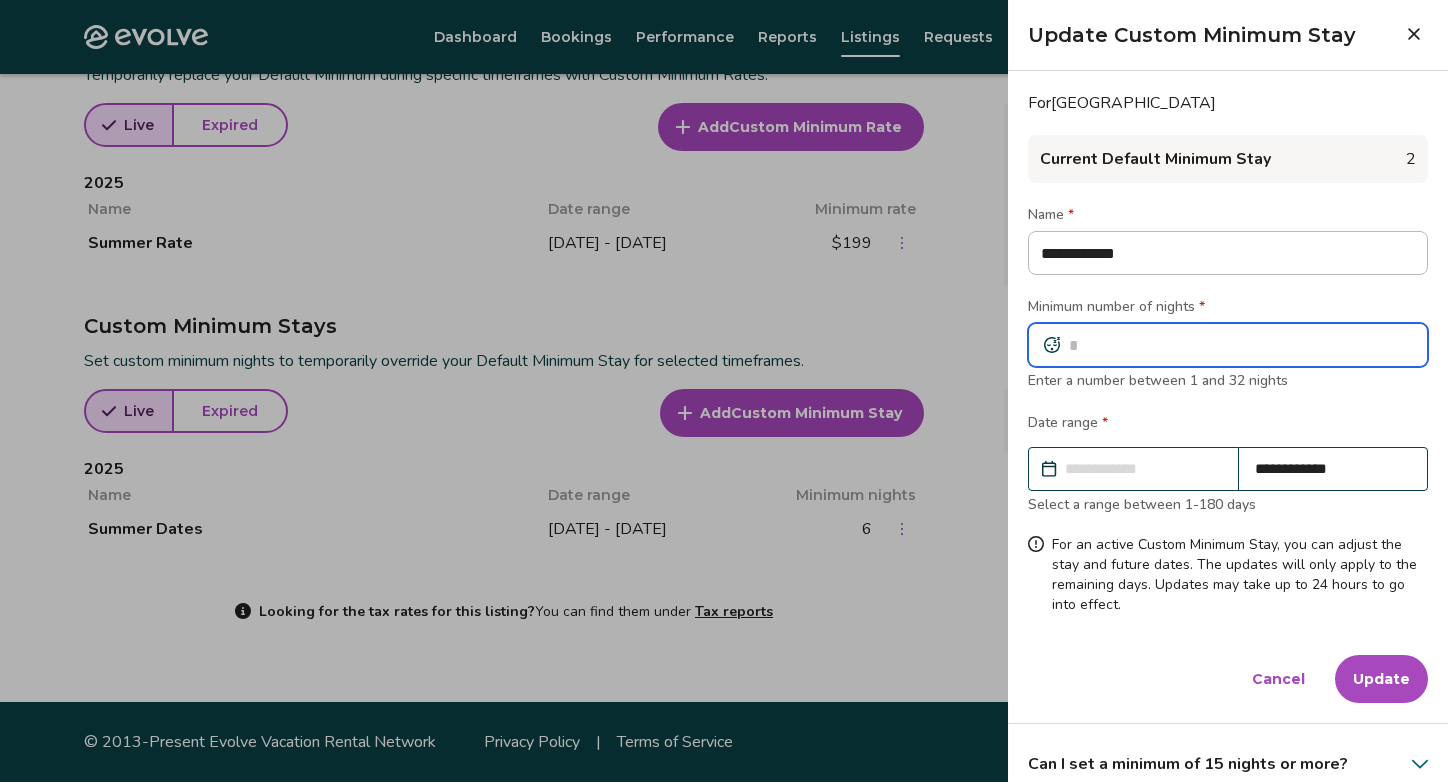 type on "*" 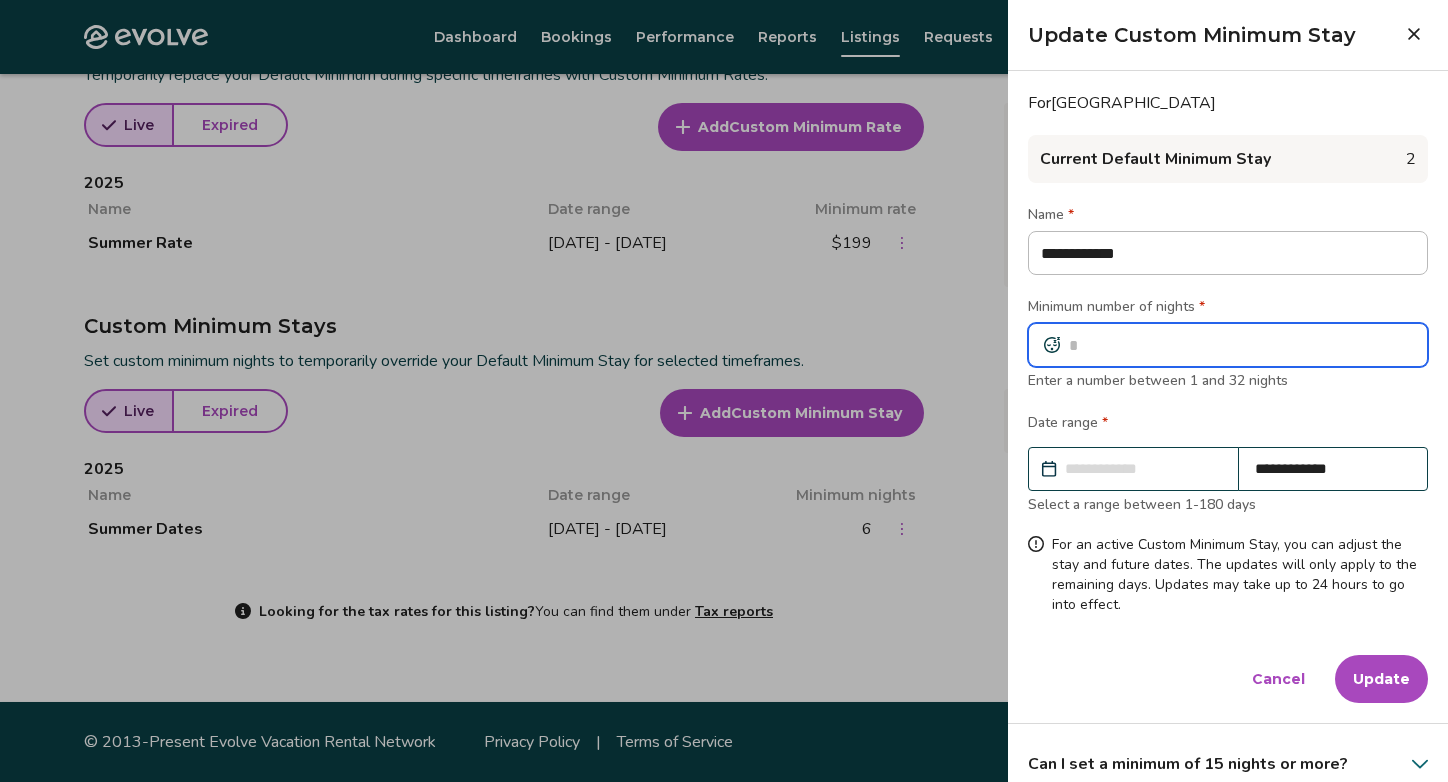 type on "*" 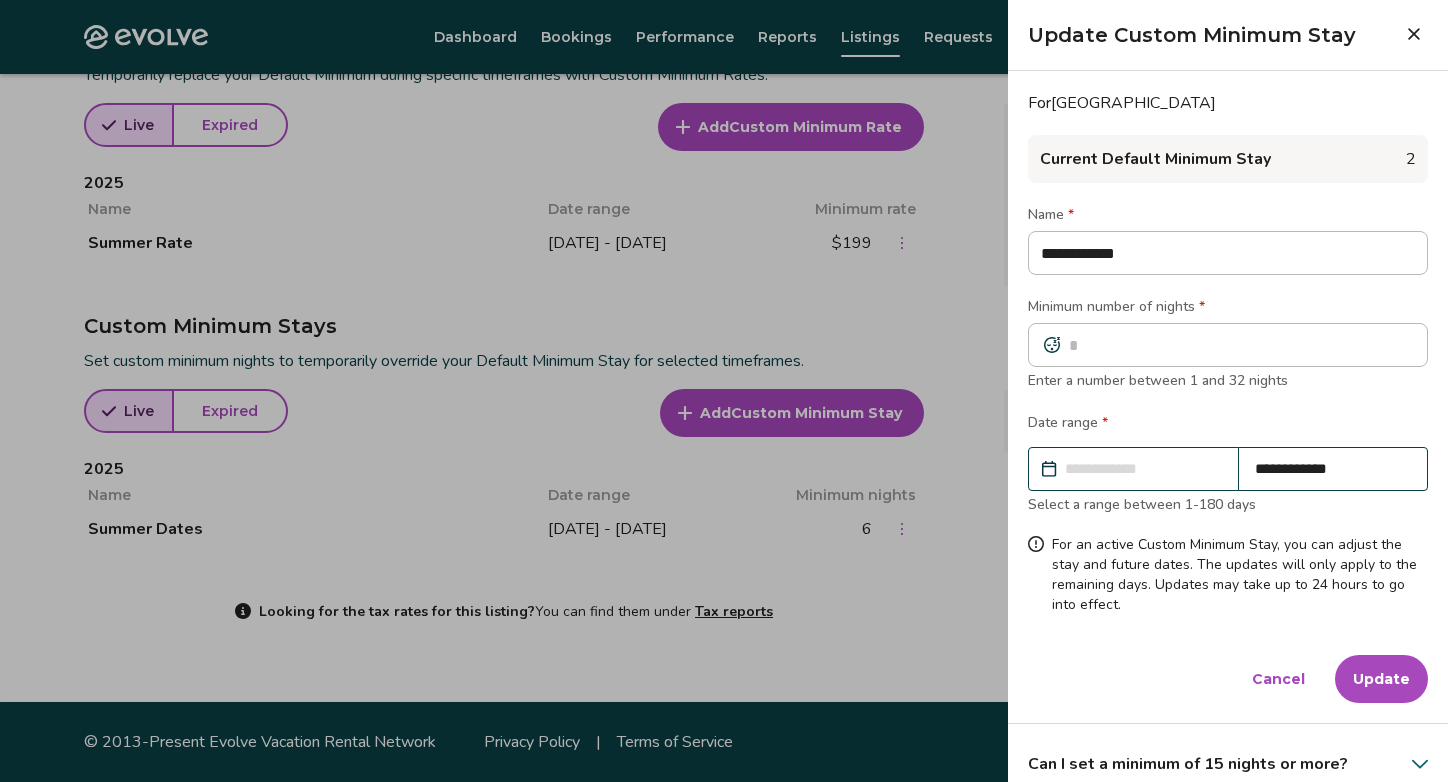 click on "Update" at bounding box center [1381, 679] 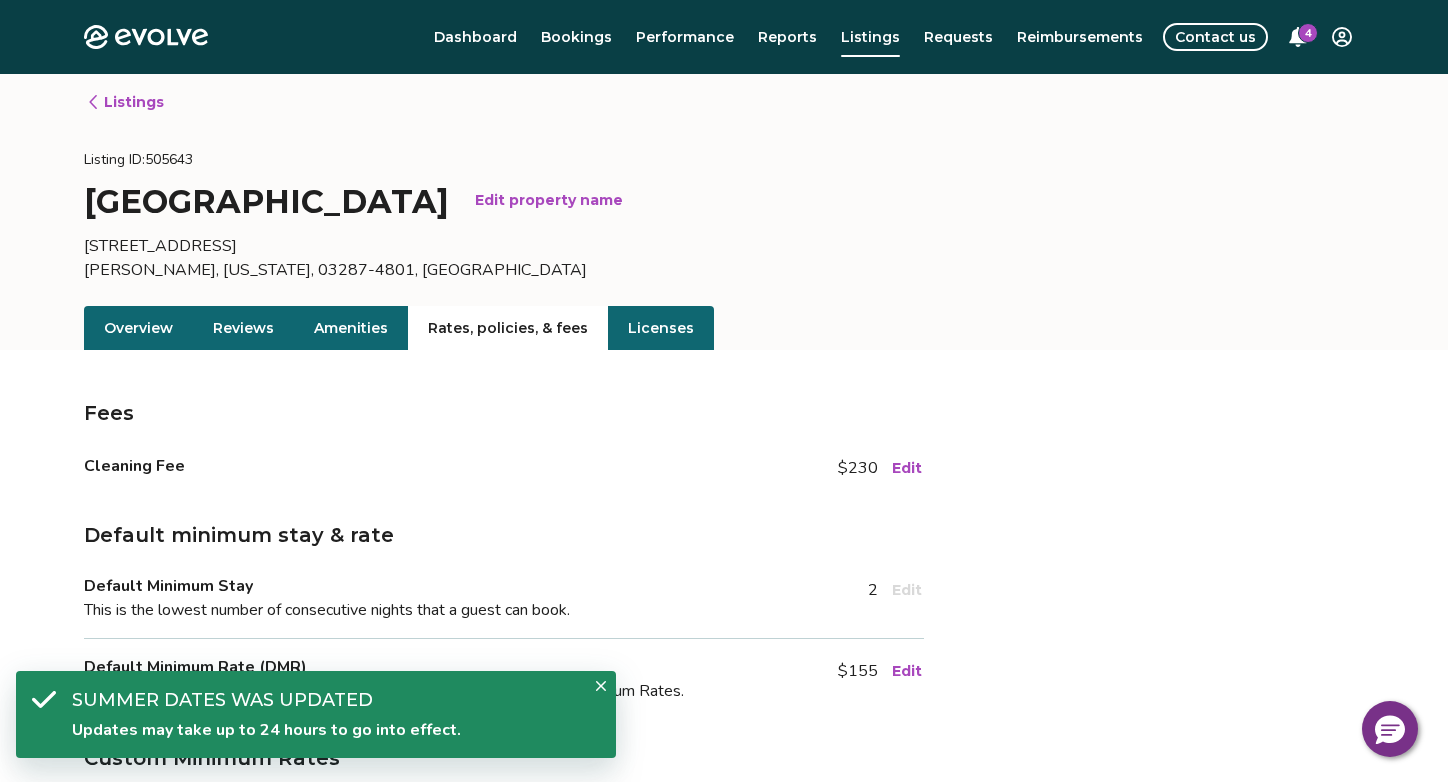 scroll, scrollTop: 0, scrollLeft: 0, axis: both 